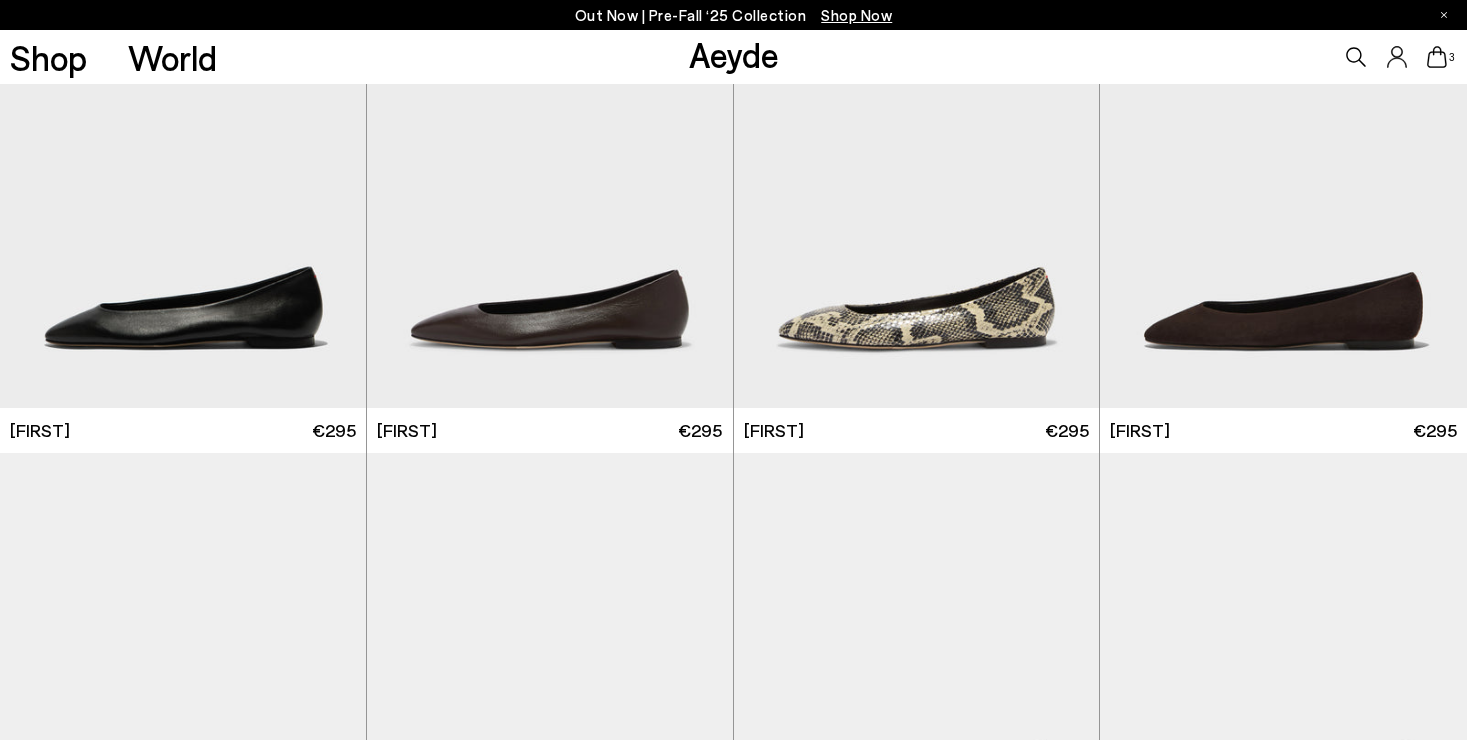 scroll, scrollTop: 654, scrollLeft: 0, axis: vertical 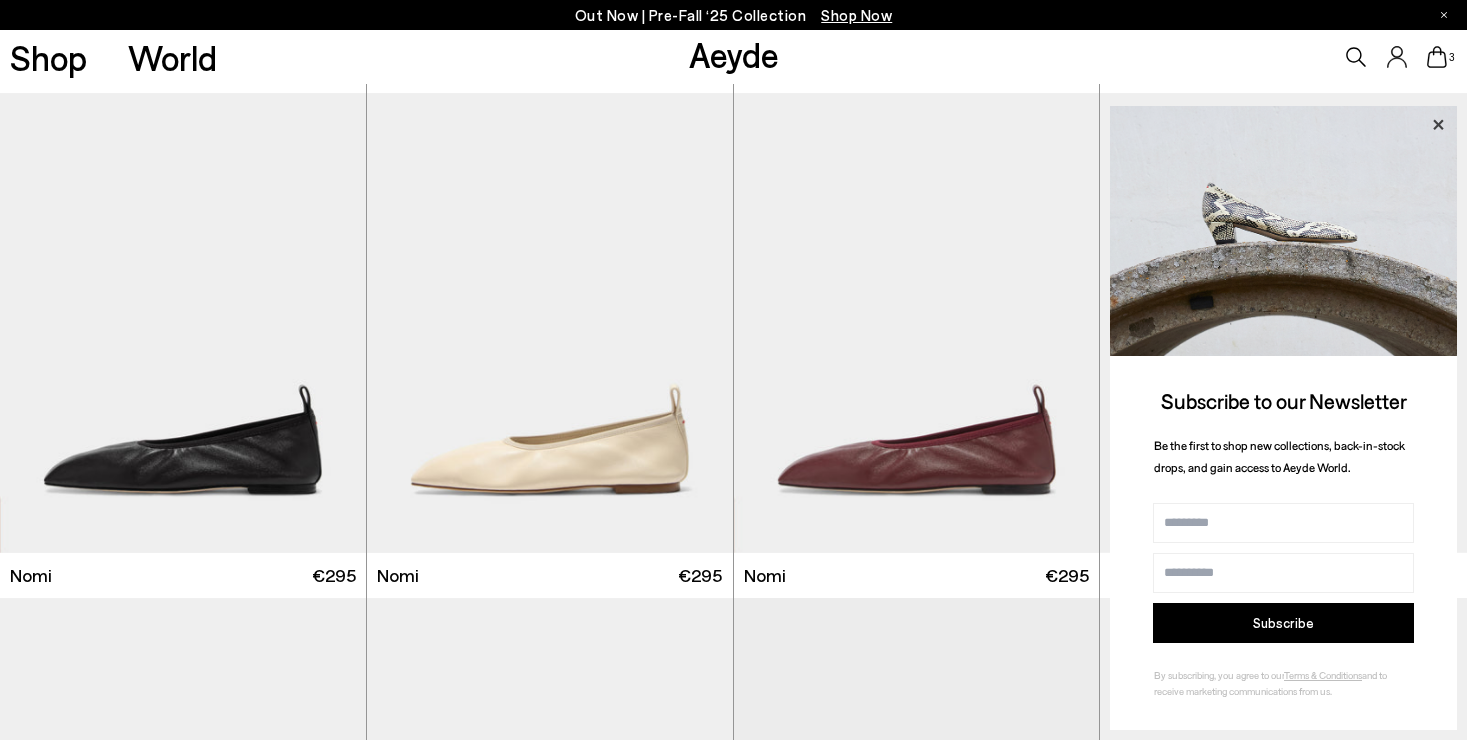 click 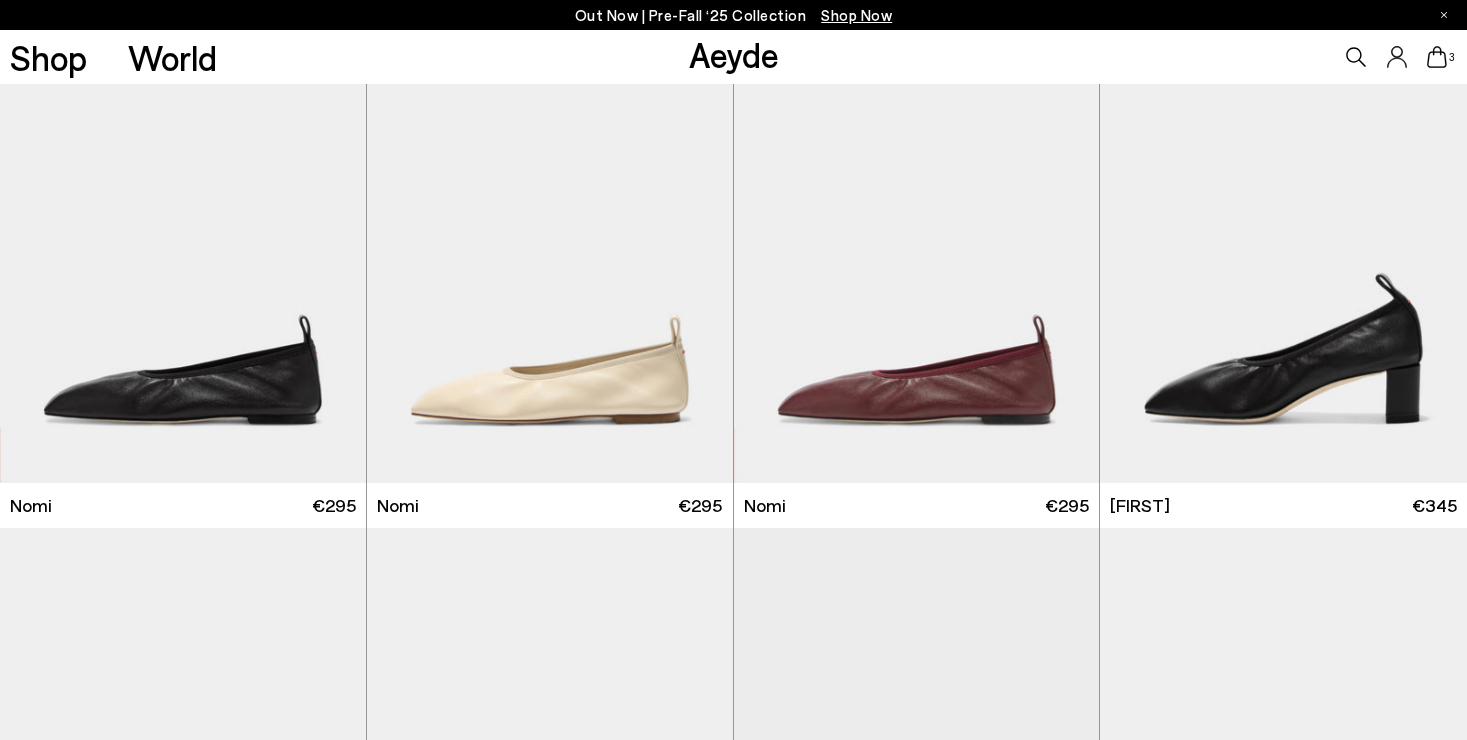 scroll, scrollTop: 1620, scrollLeft: 0, axis: vertical 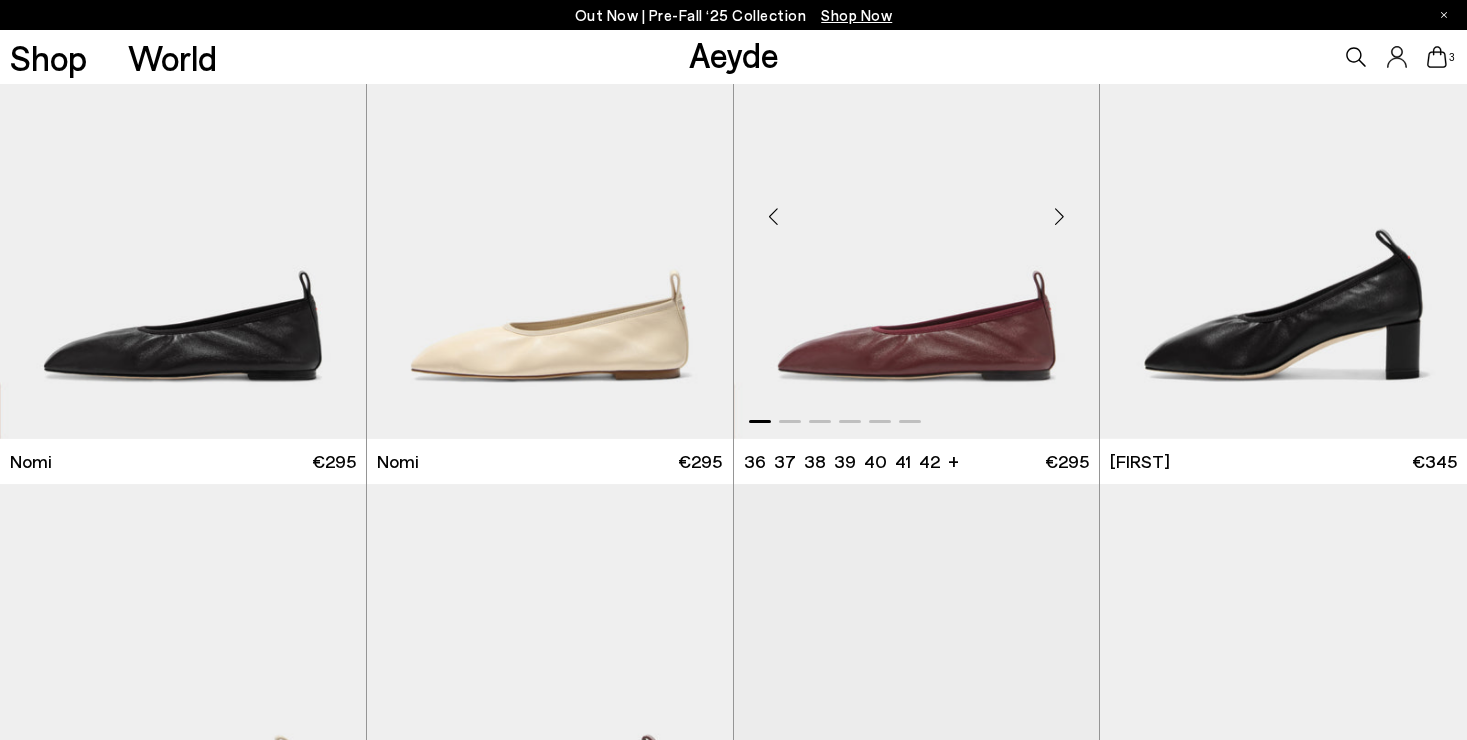 click at bounding box center (917, 209) 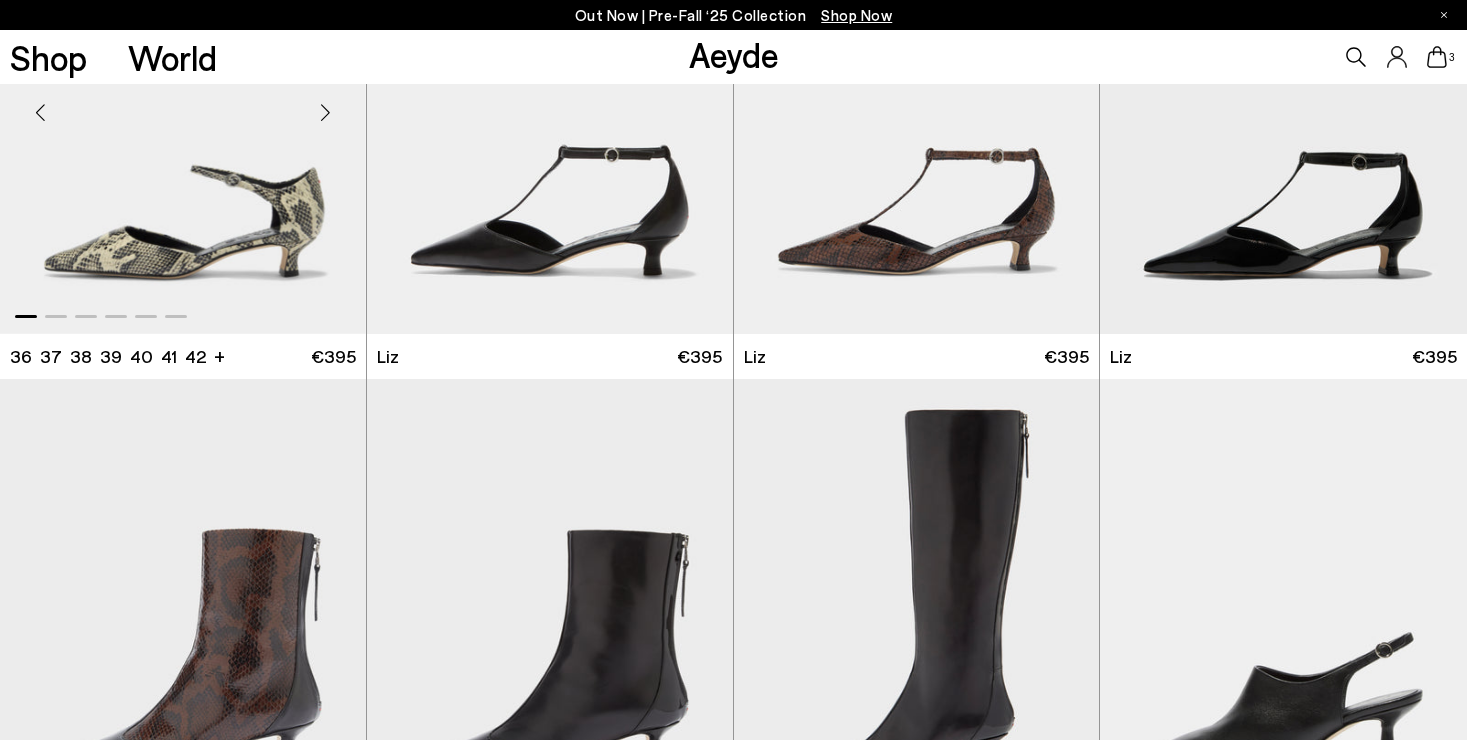 scroll, scrollTop: 3107, scrollLeft: 0, axis: vertical 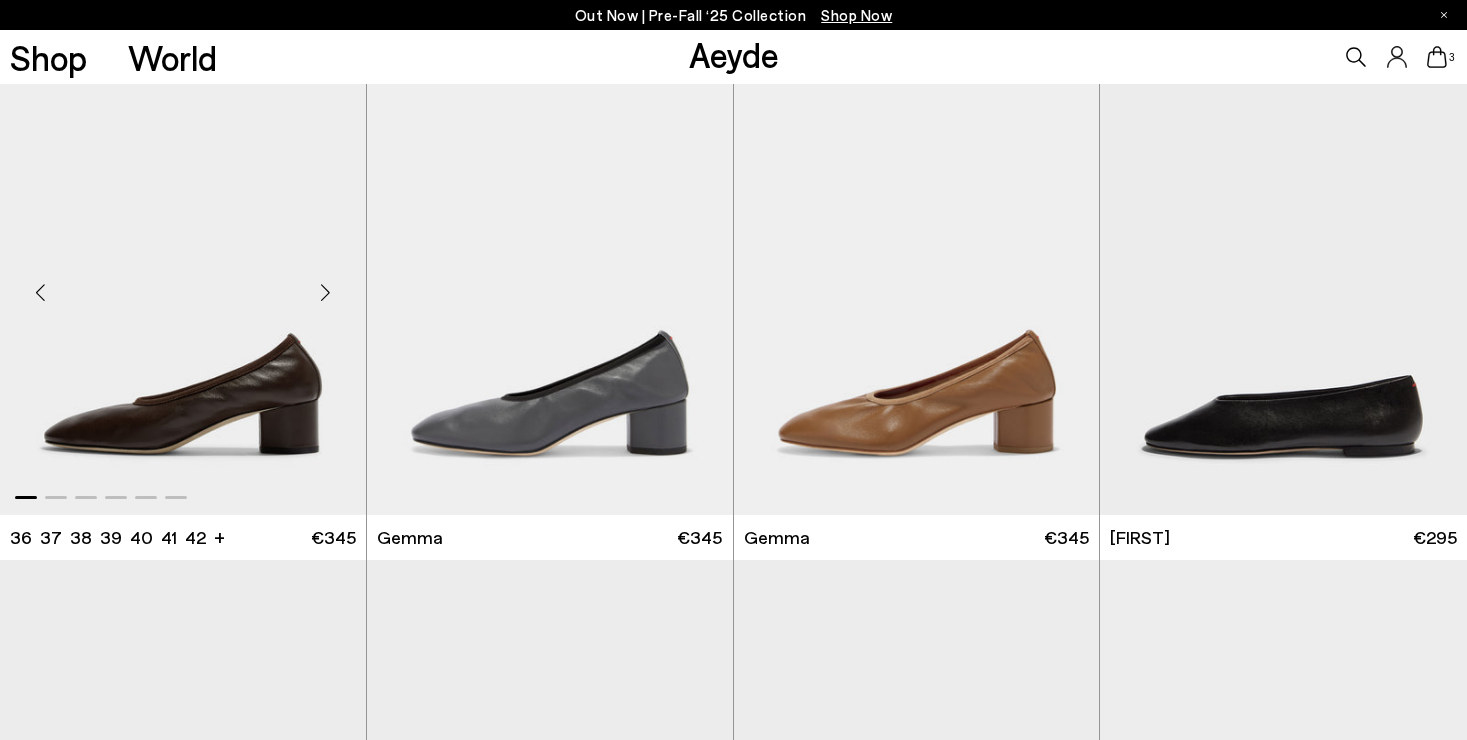 click at bounding box center (183, 285) 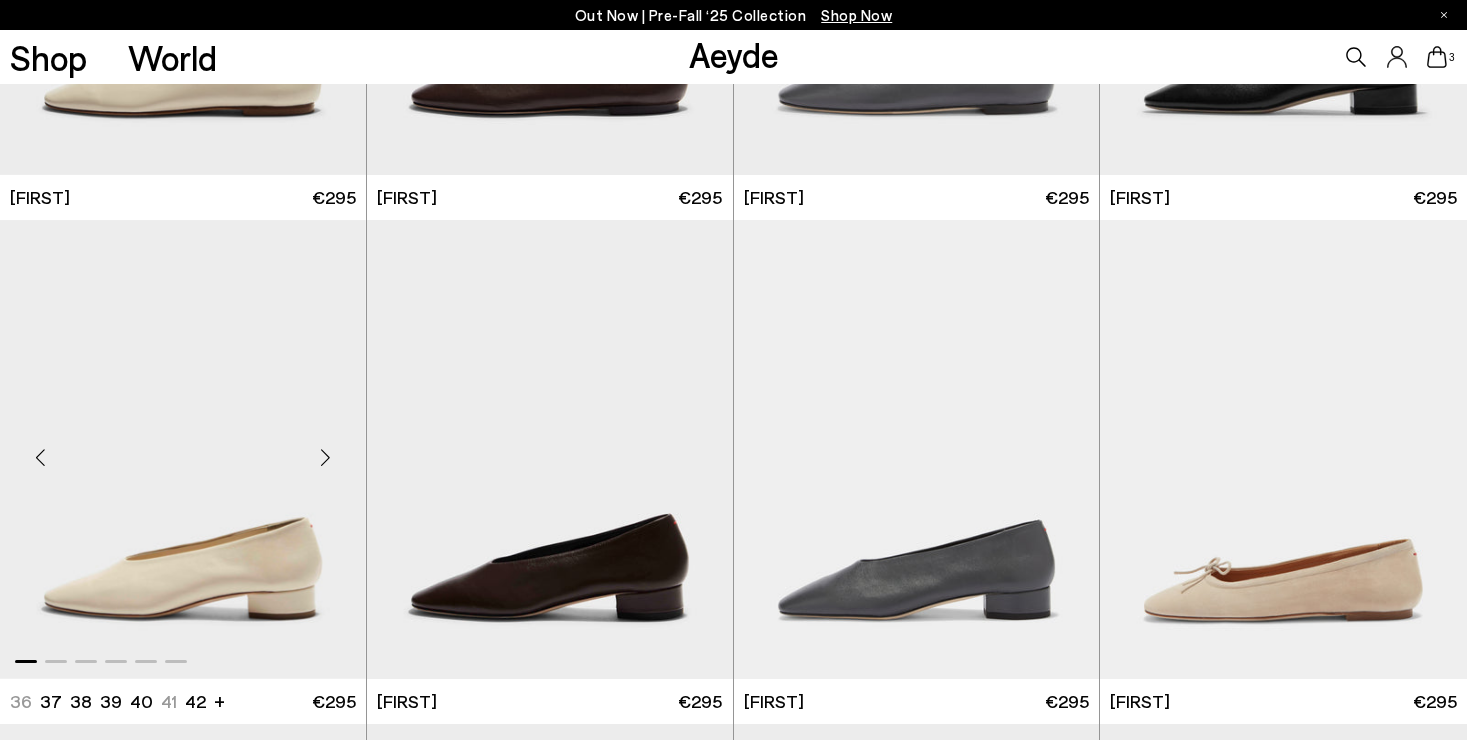 scroll, scrollTop: 9684, scrollLeft: 0, axis: vertical 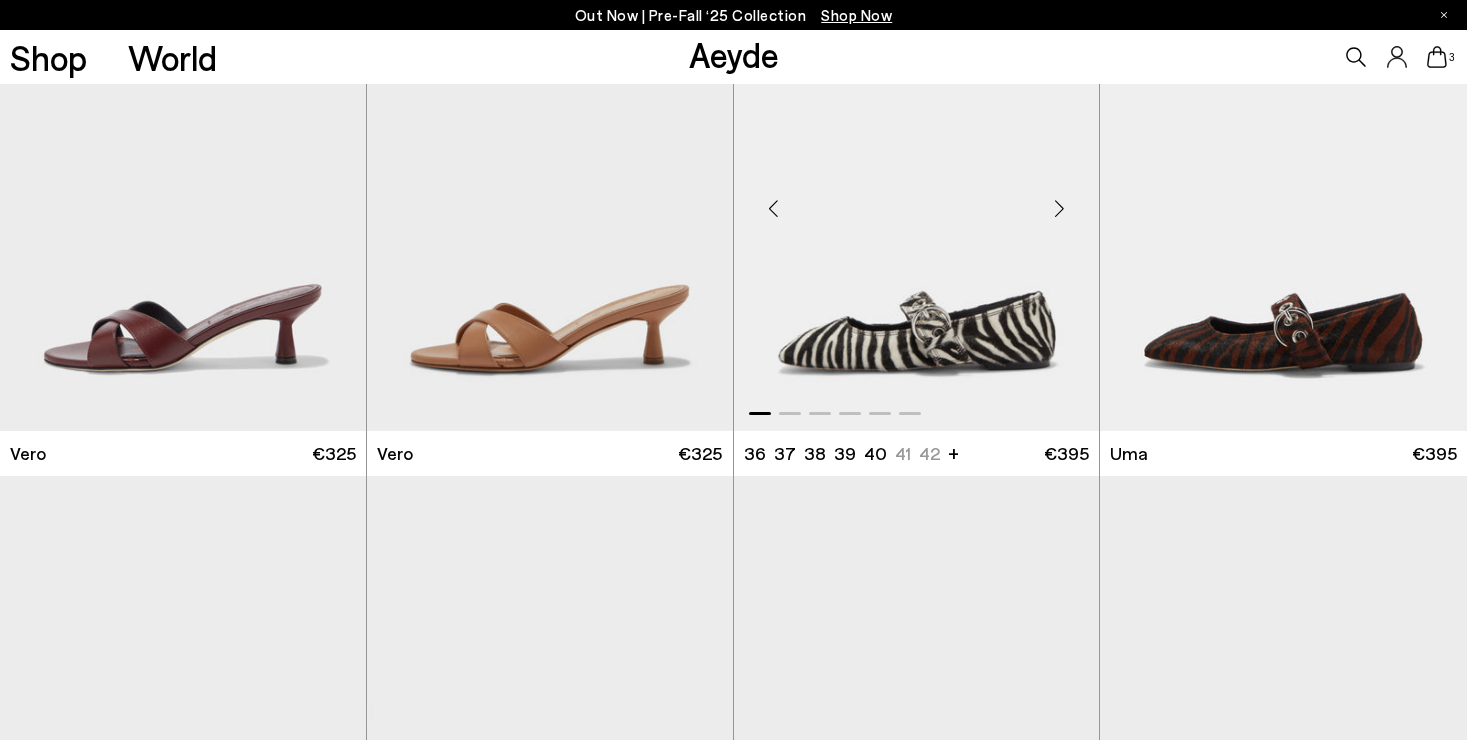 click at bounding box center [917, 201] 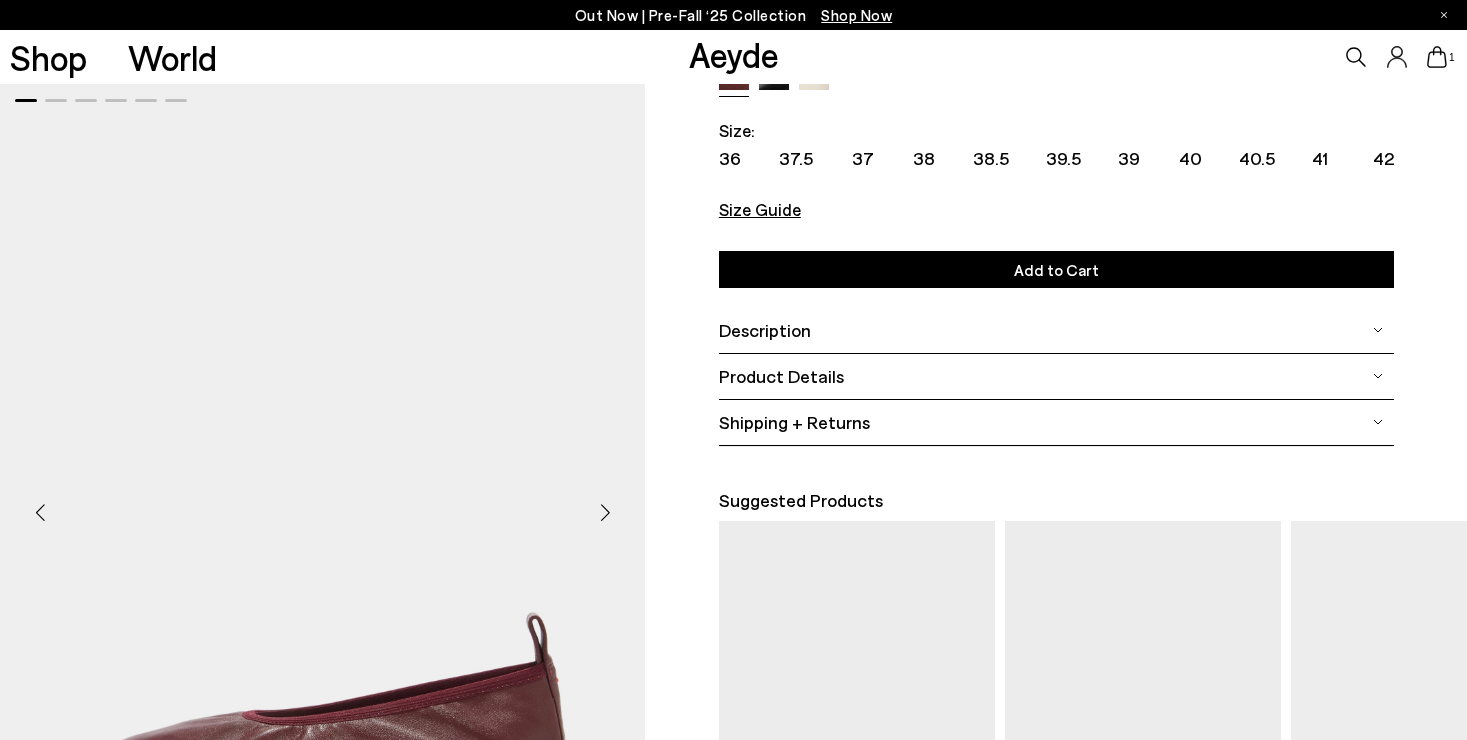 scroll, scrollTop: 248, scrollLeft: 0, axis: vertical 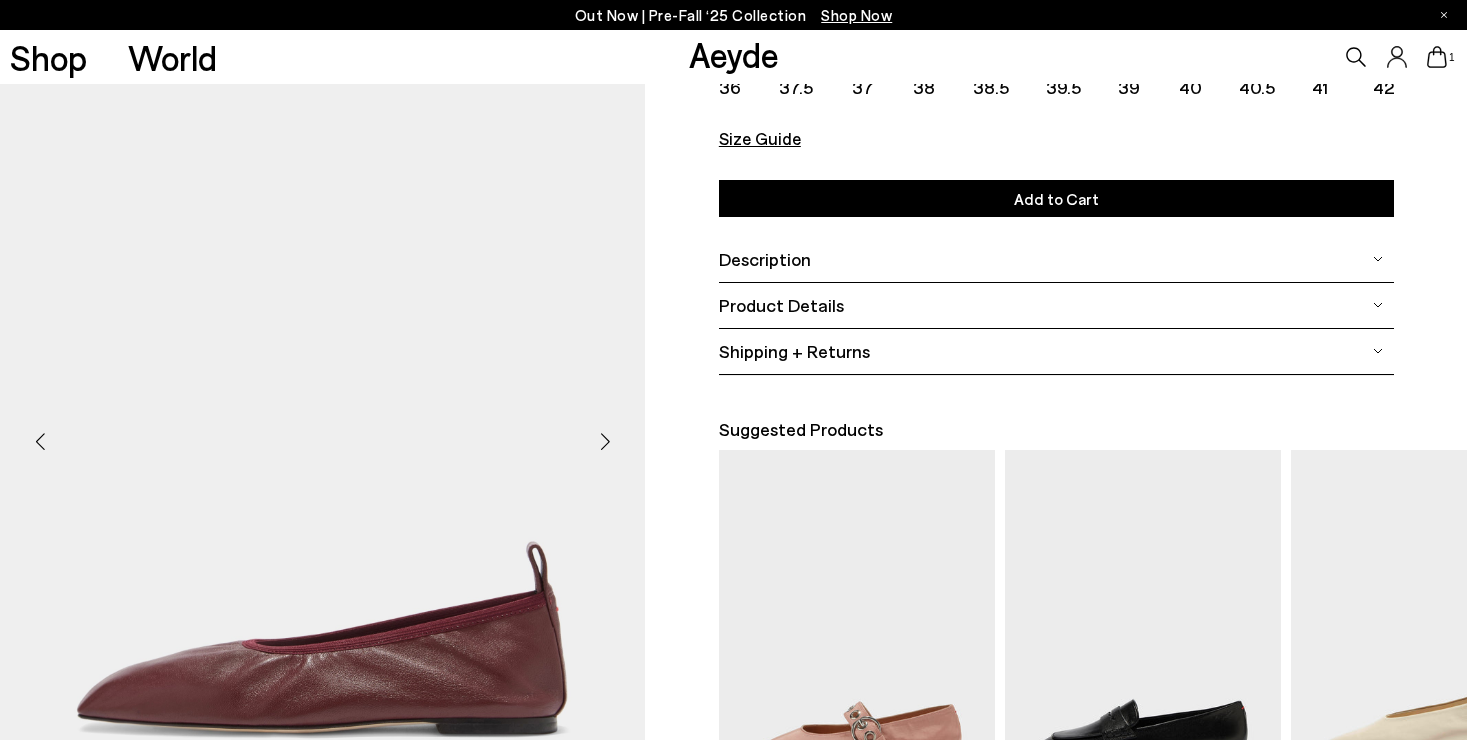 click at bounding box center [605, 441] 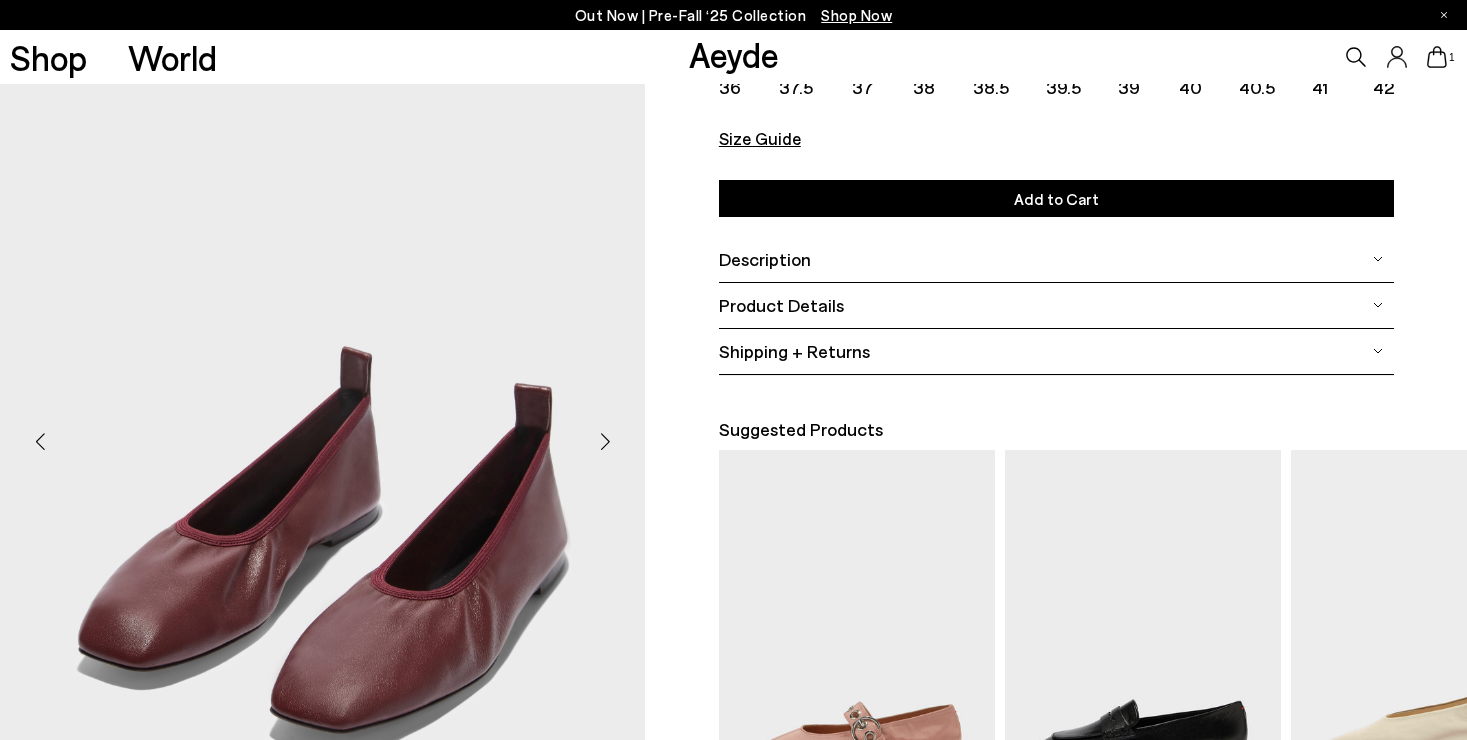 click at bounding box center [605, 441] 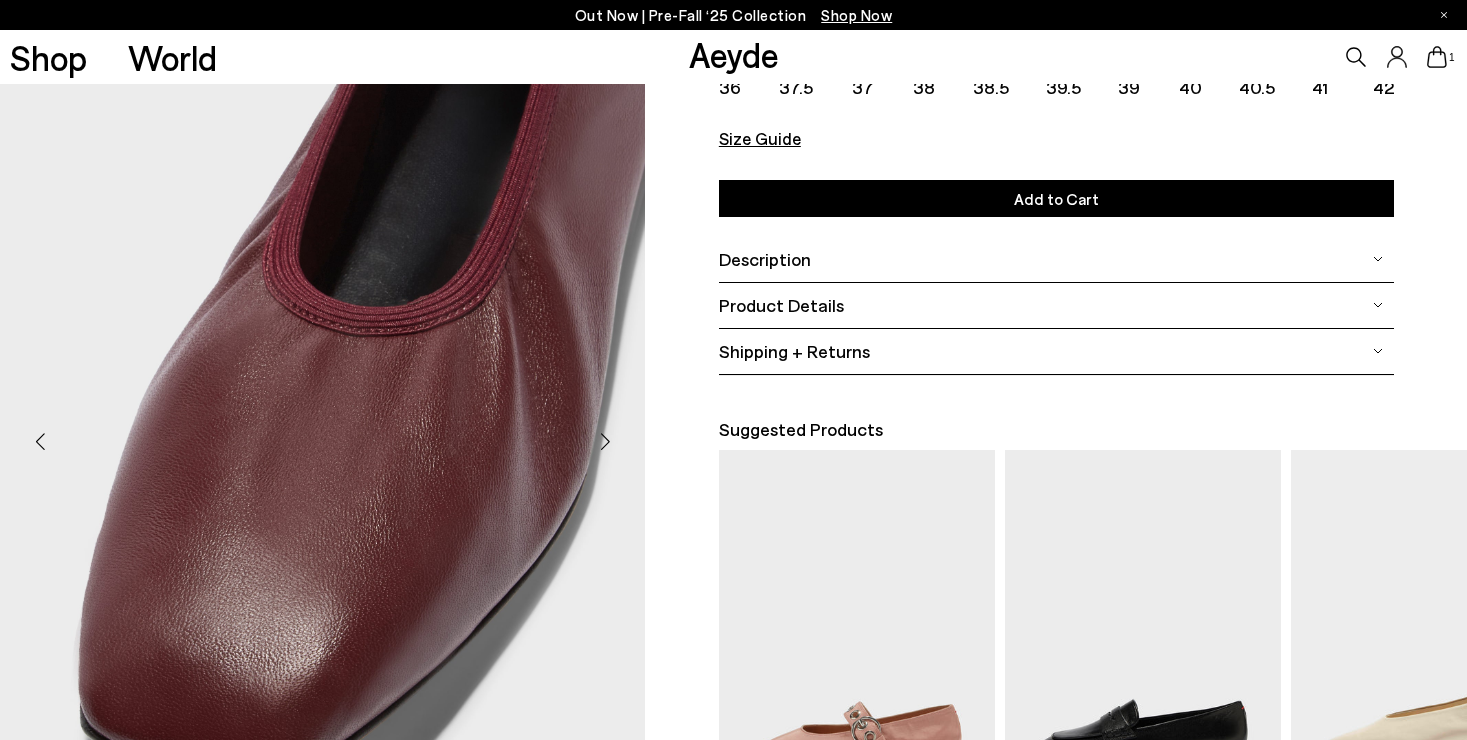 click at bounding box center (605, 441) 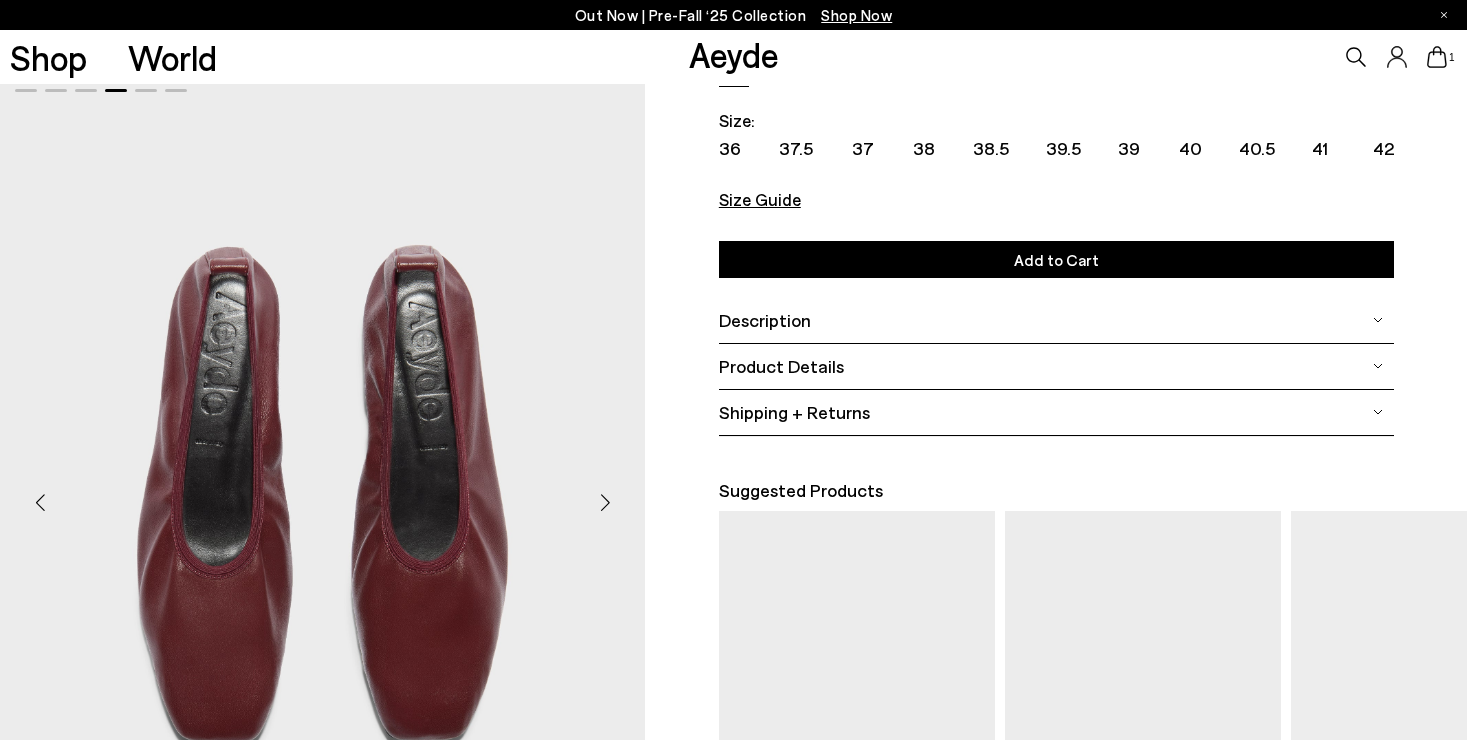 scroll, scrollTop: 163, scrollLeft: 0, axis: vertical 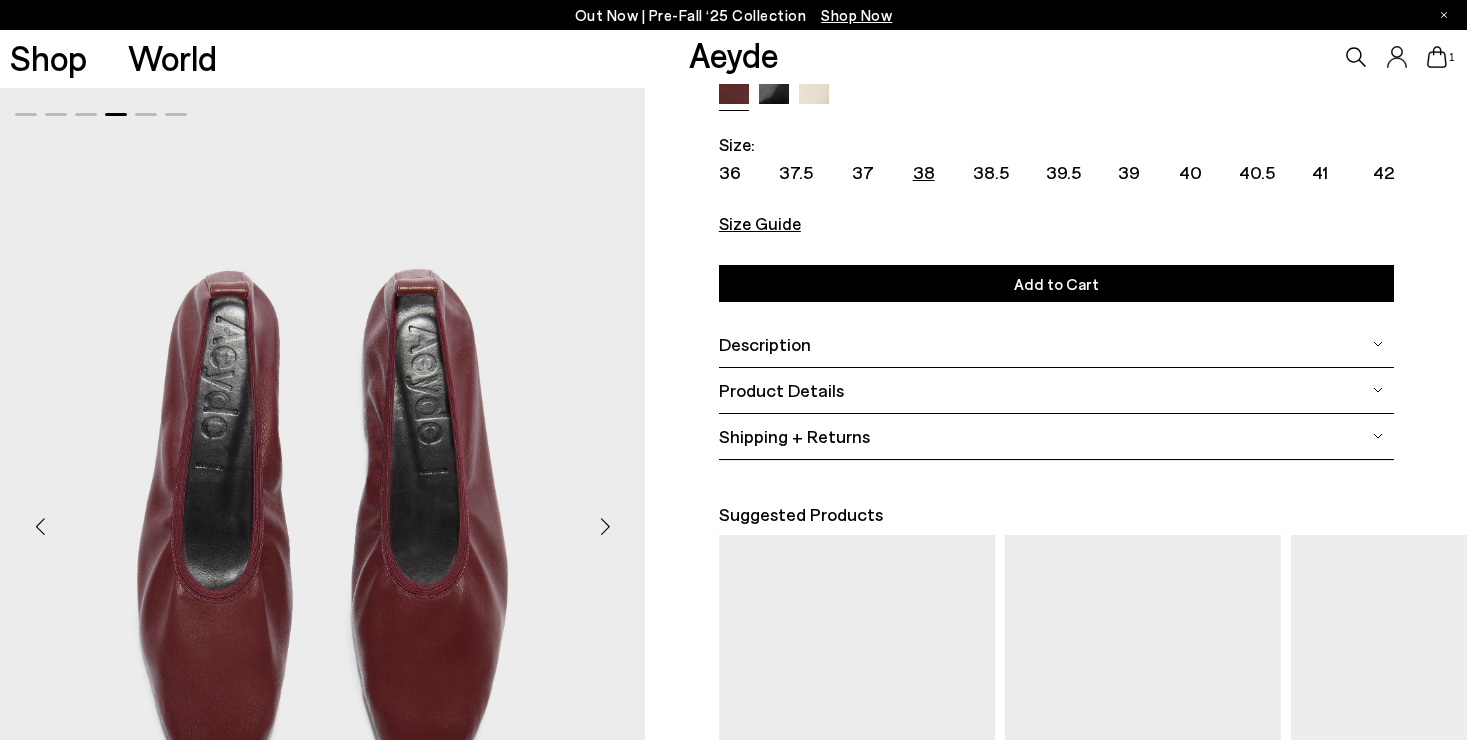 click on "38" at bounding box center [924, 172] 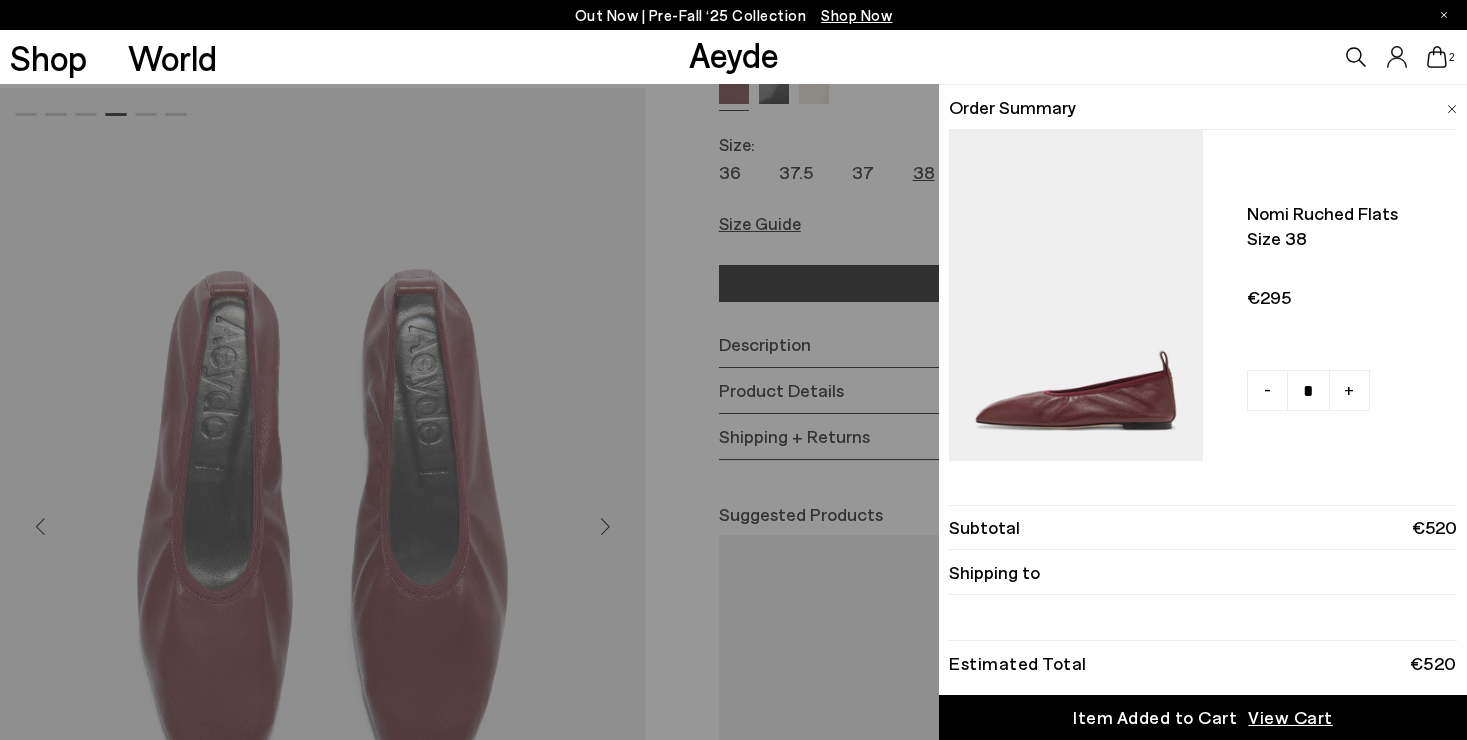 click on "Quick Add
Color
Size
View Details
Order Summary
Nomi ruched flats
Size
38
-" at bounding box center (733, 412) 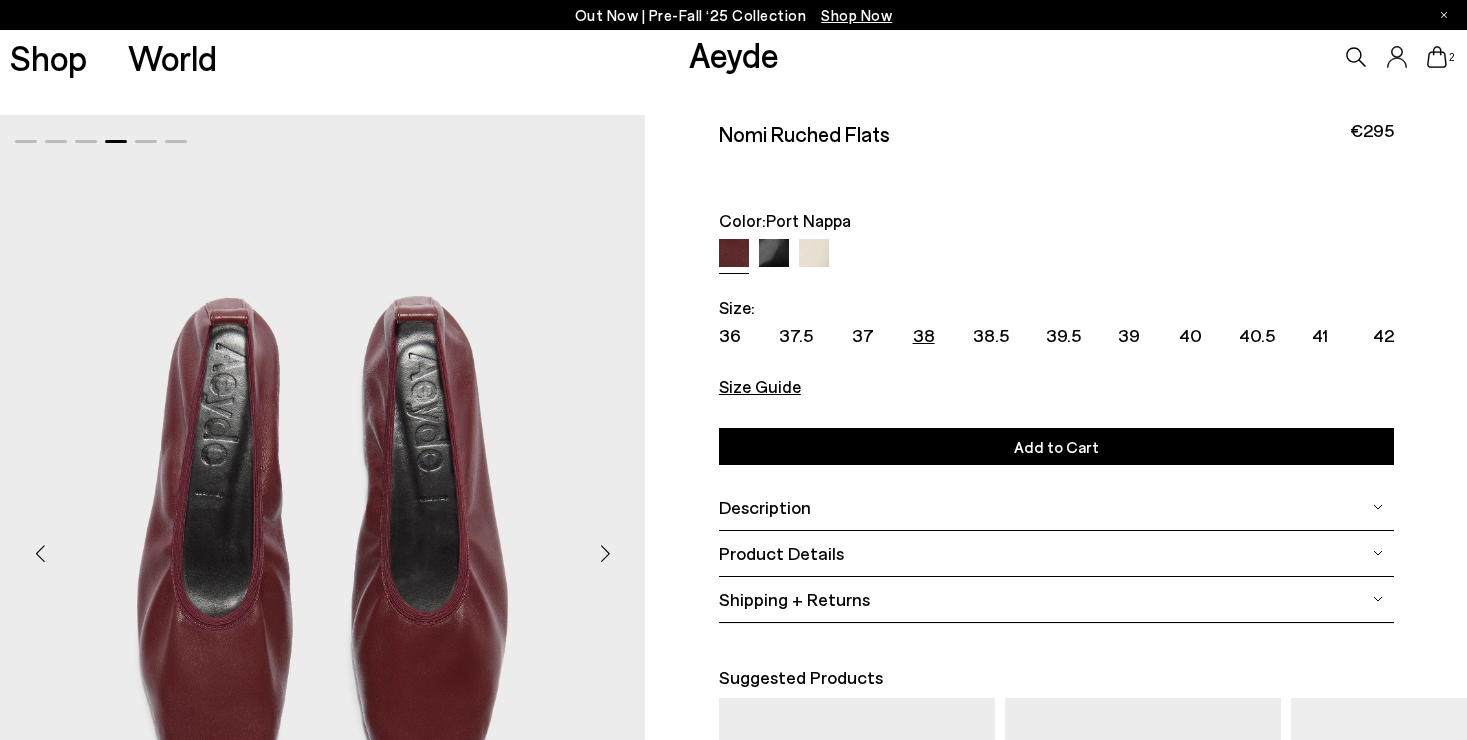 scroll, scrollTop: 0, scrollLeft: 0, axis: both 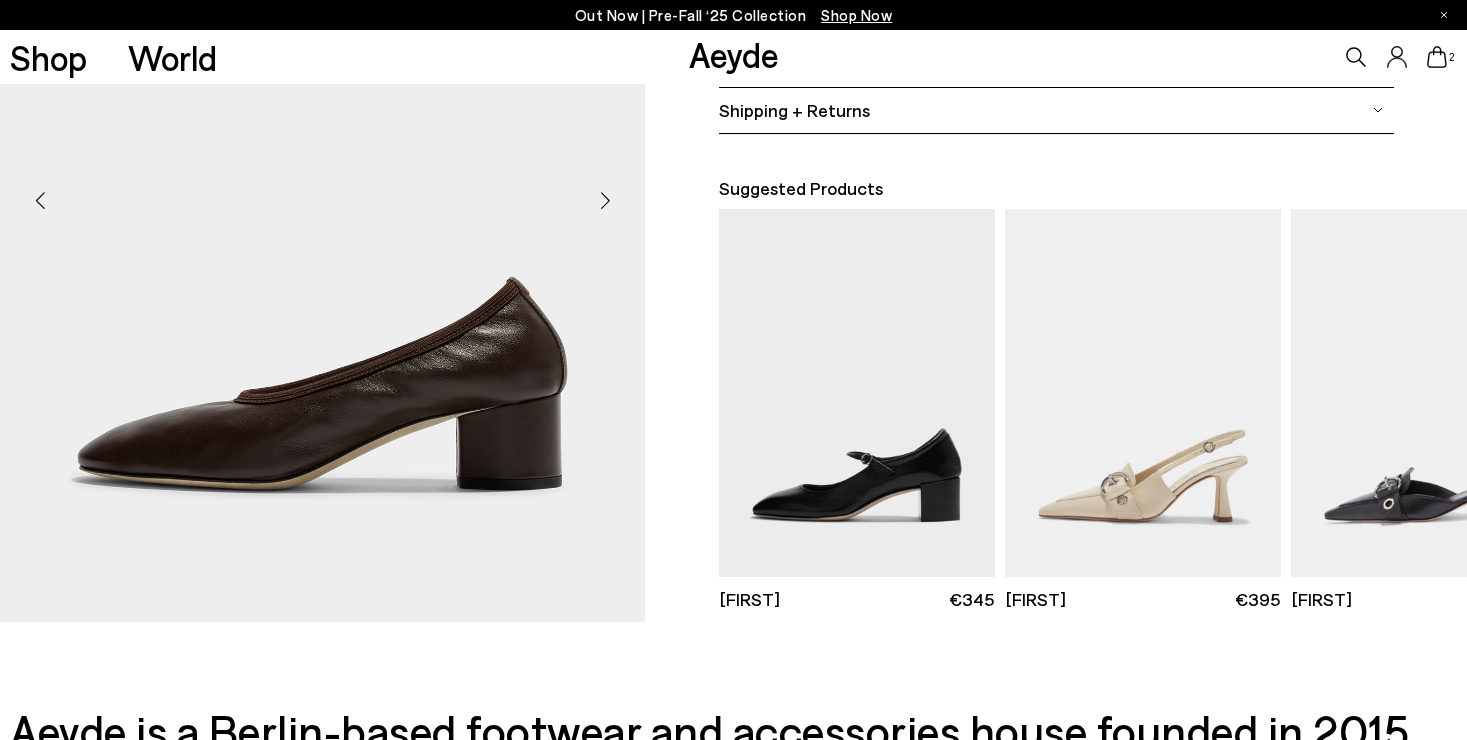 click at bounding box center (605, 200) 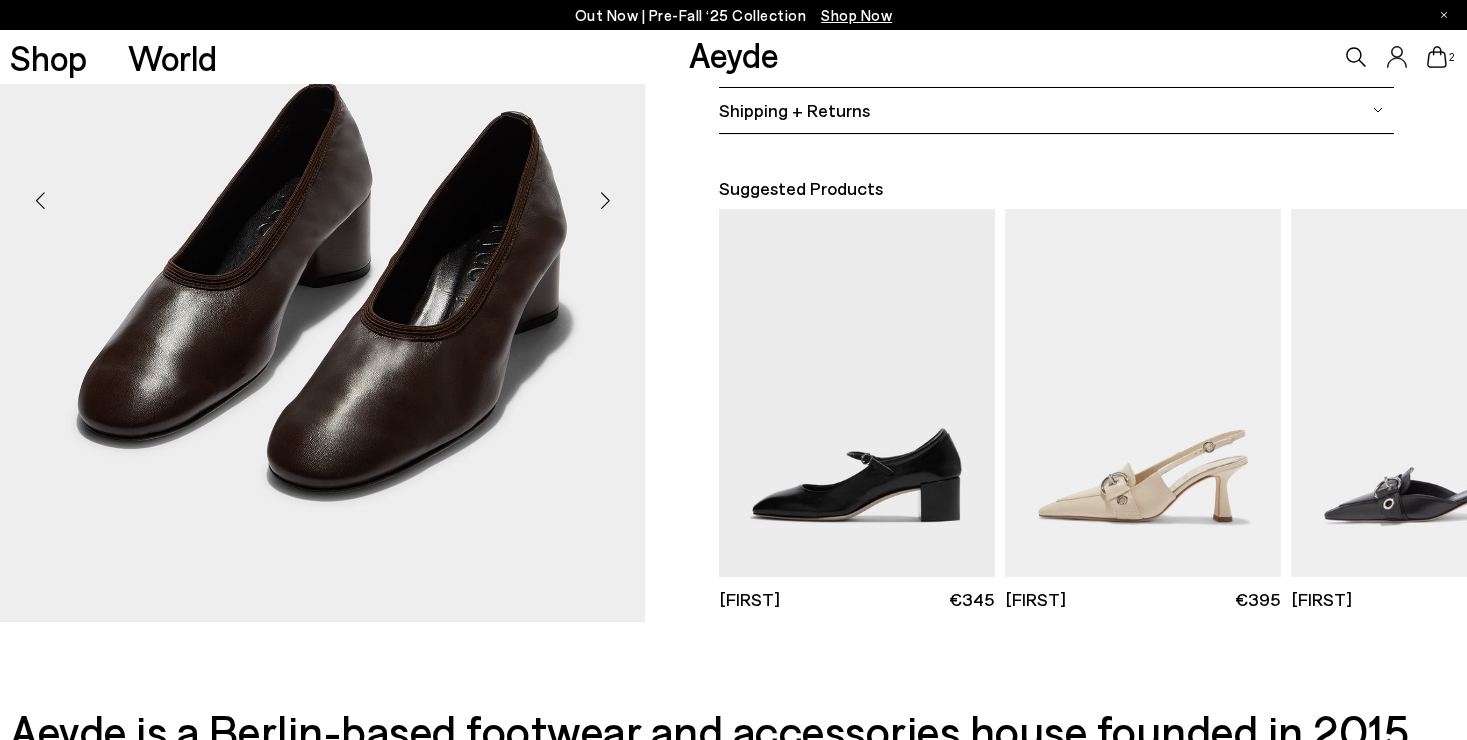click at bounding box center (605, 200) 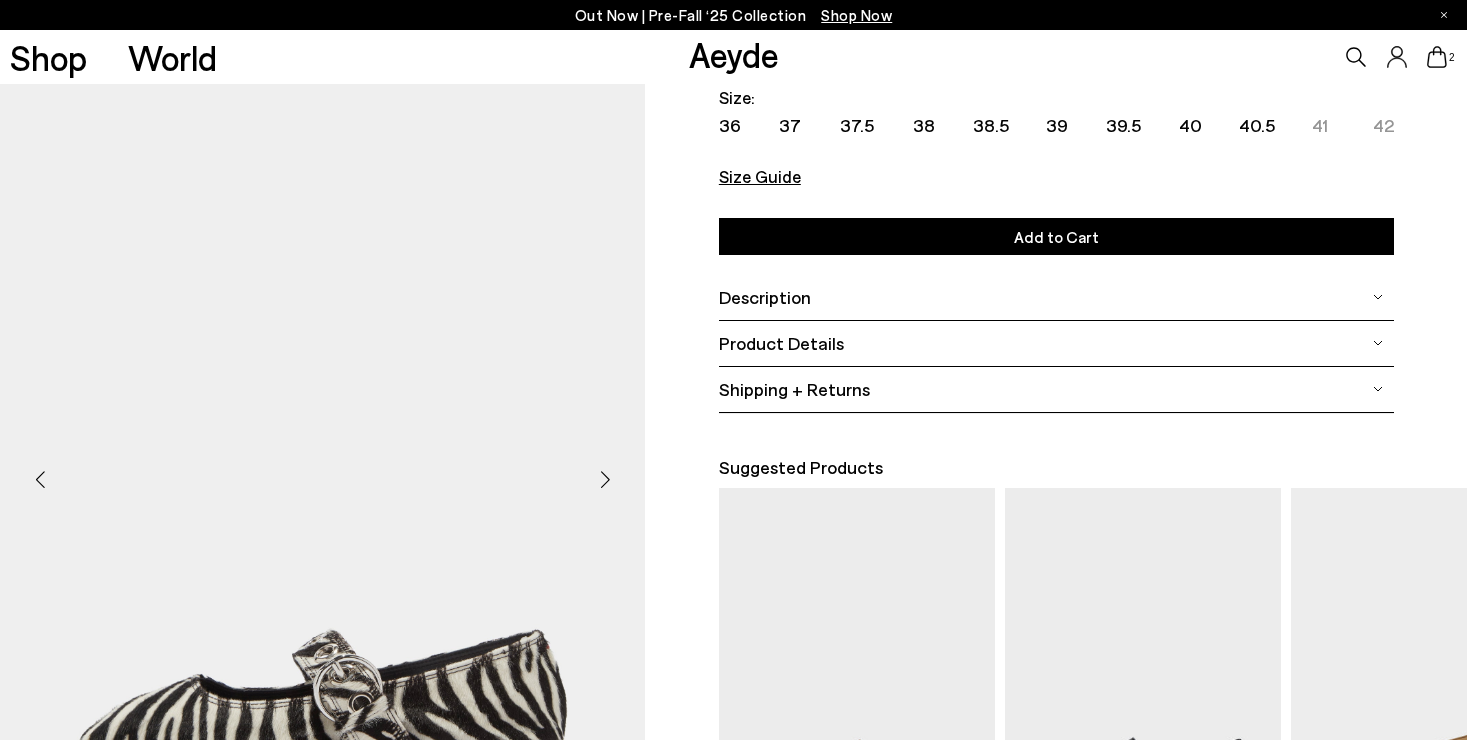 scroll, scrollTop: 491, scrollLeft: 0, axis: vertical 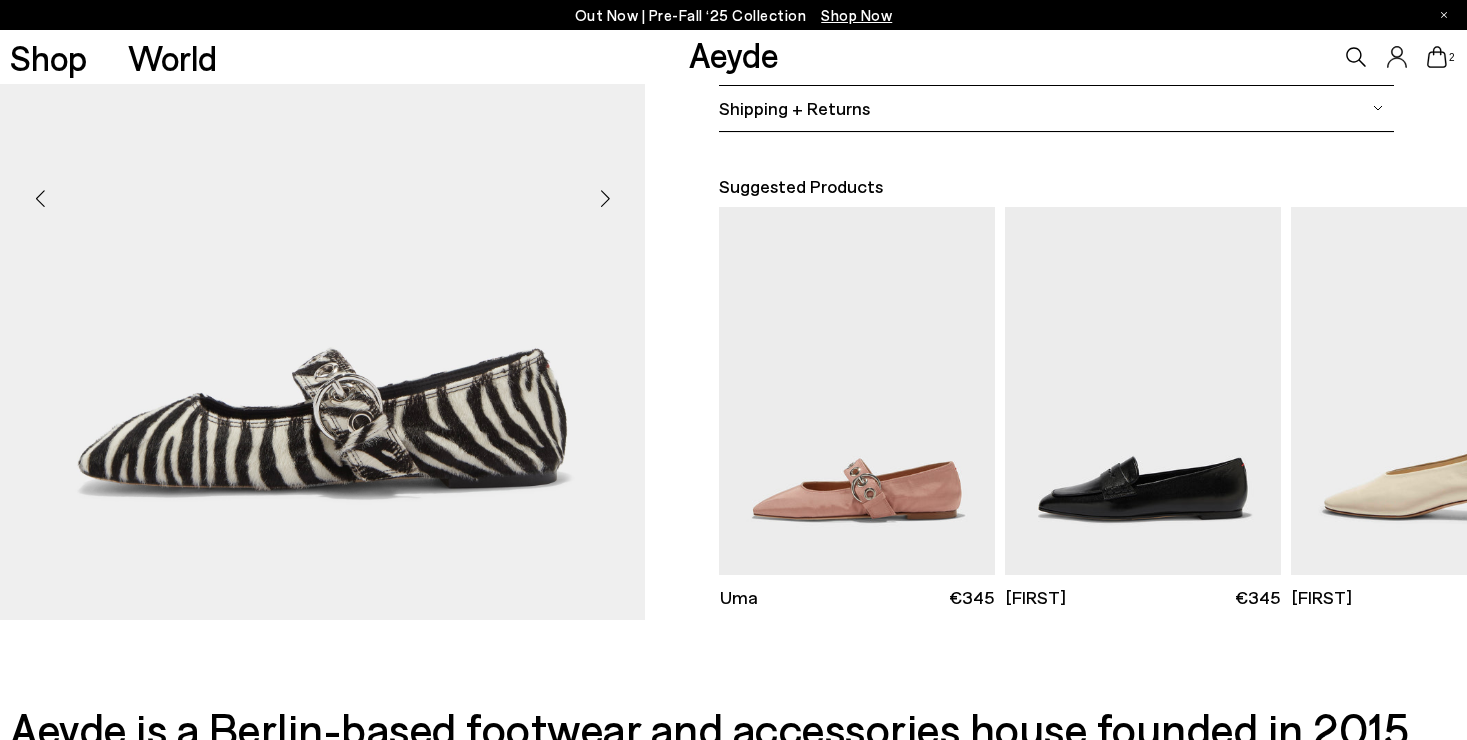 click at bounding box center [605, 198] 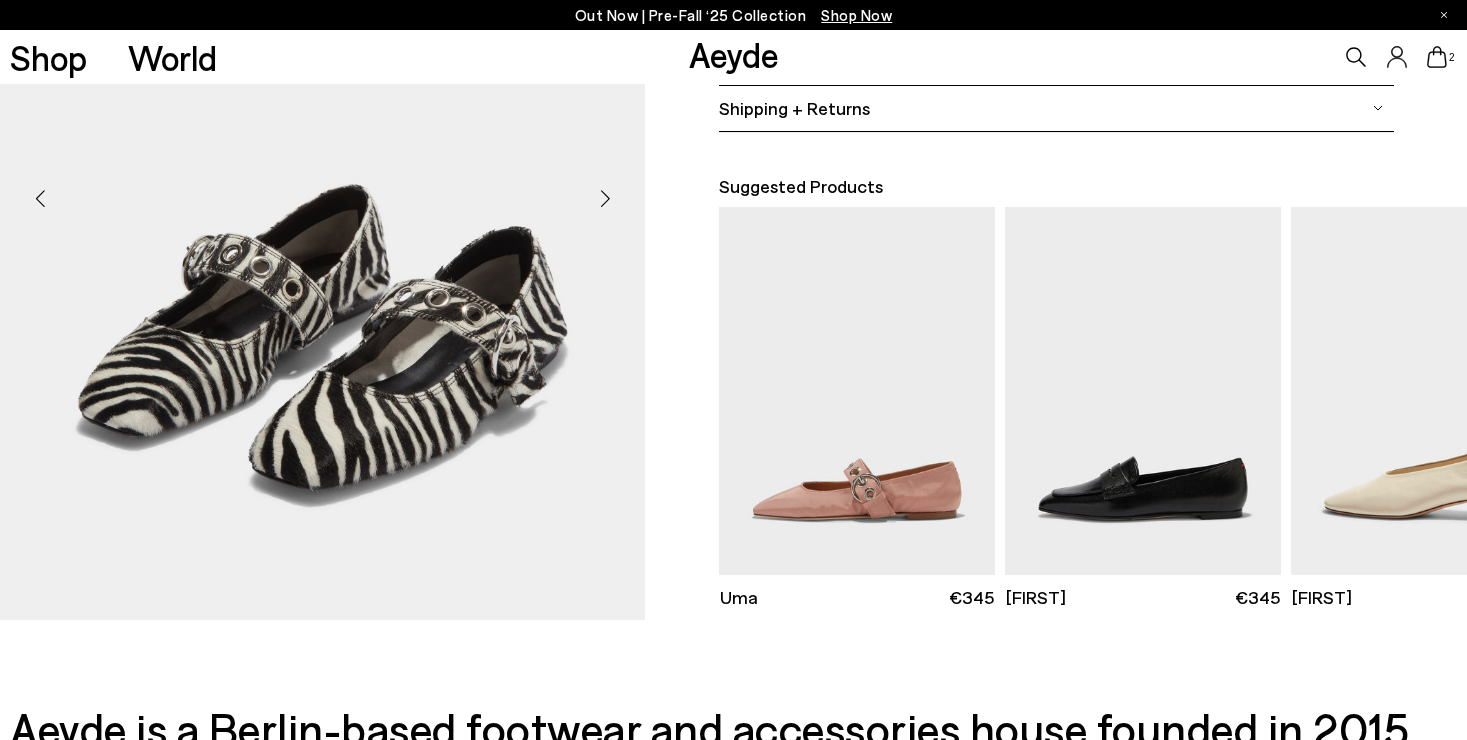 click at bounding box center [605, 198] 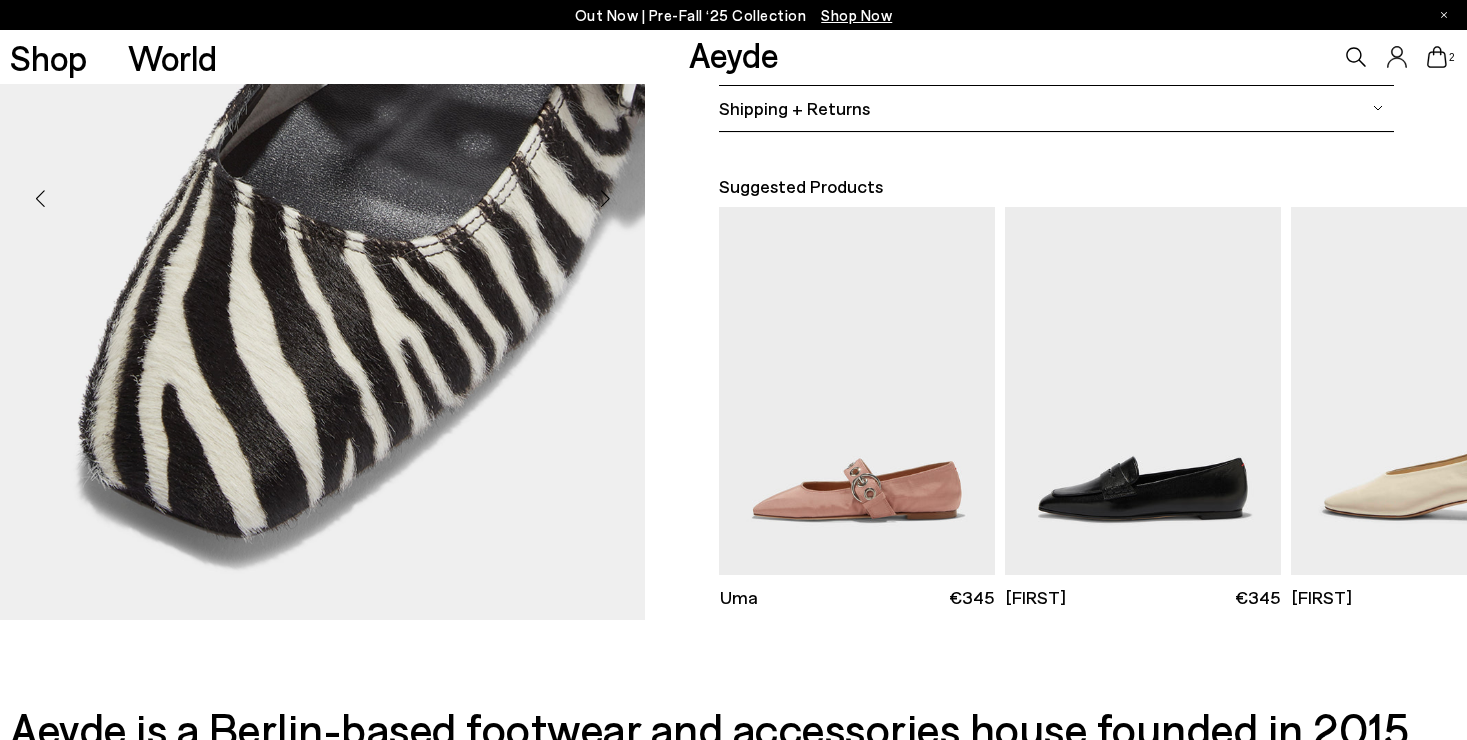 scroll, scrollTop: 175, scrollLeft: 0, axis: vertical 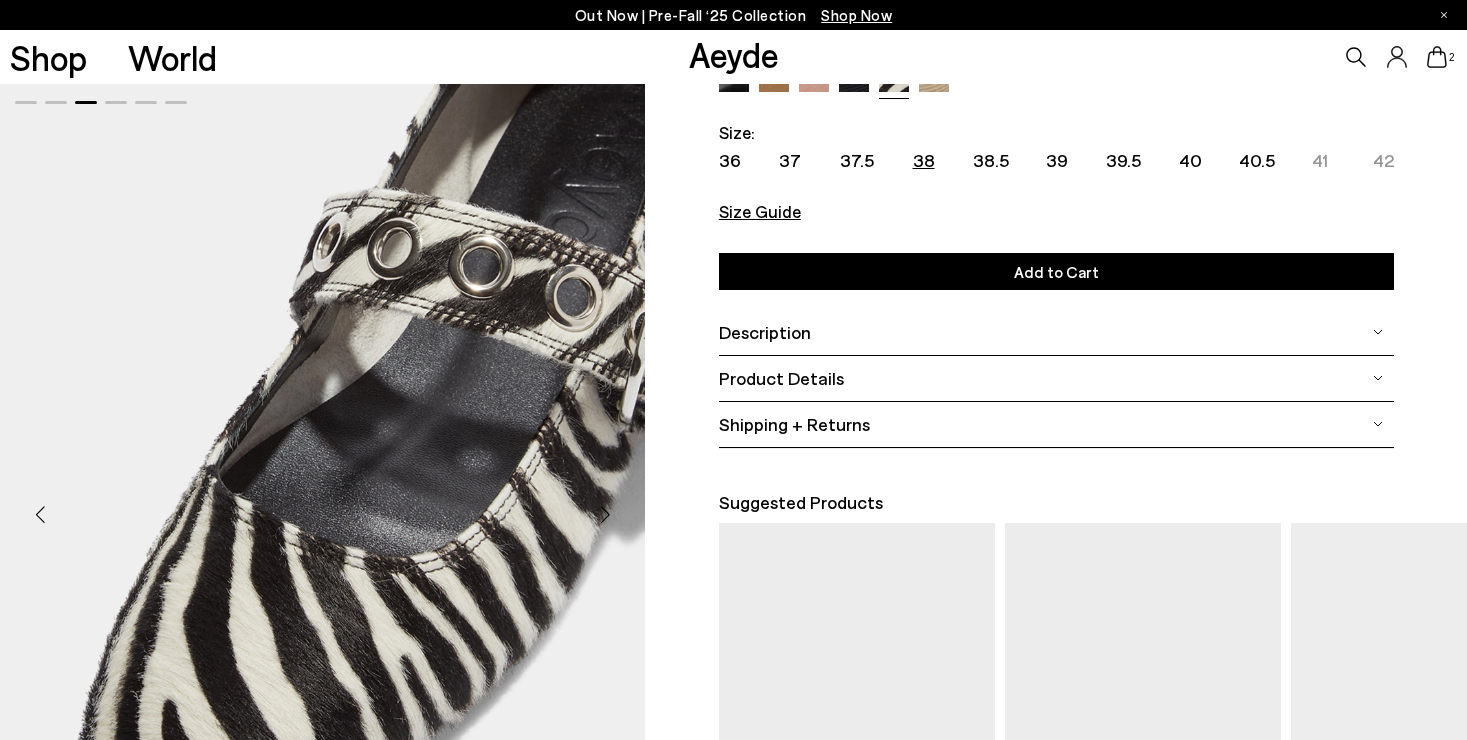 click on "38" at bounding box center (924, 160) 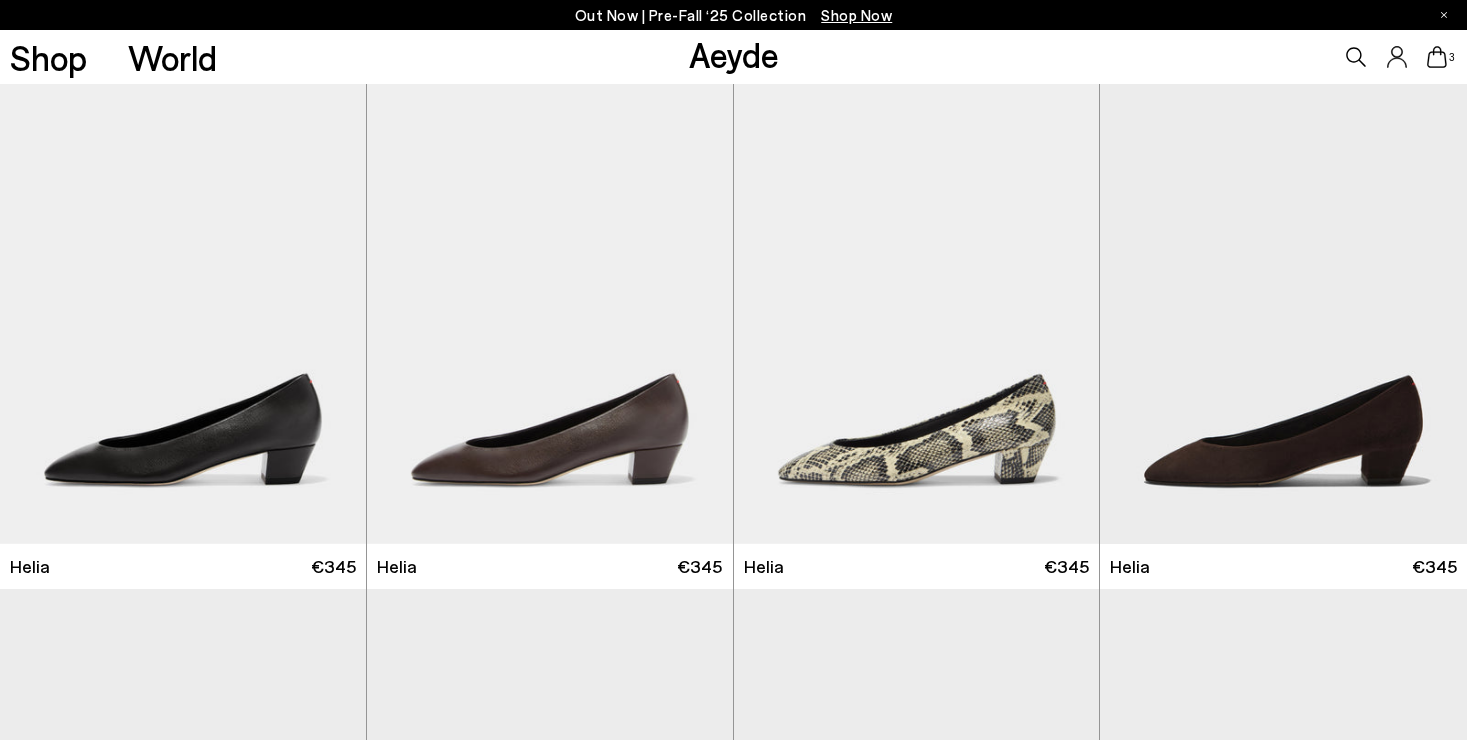 scroll, scrollTop: 12731, scrollLeft: 0, axis: vertical 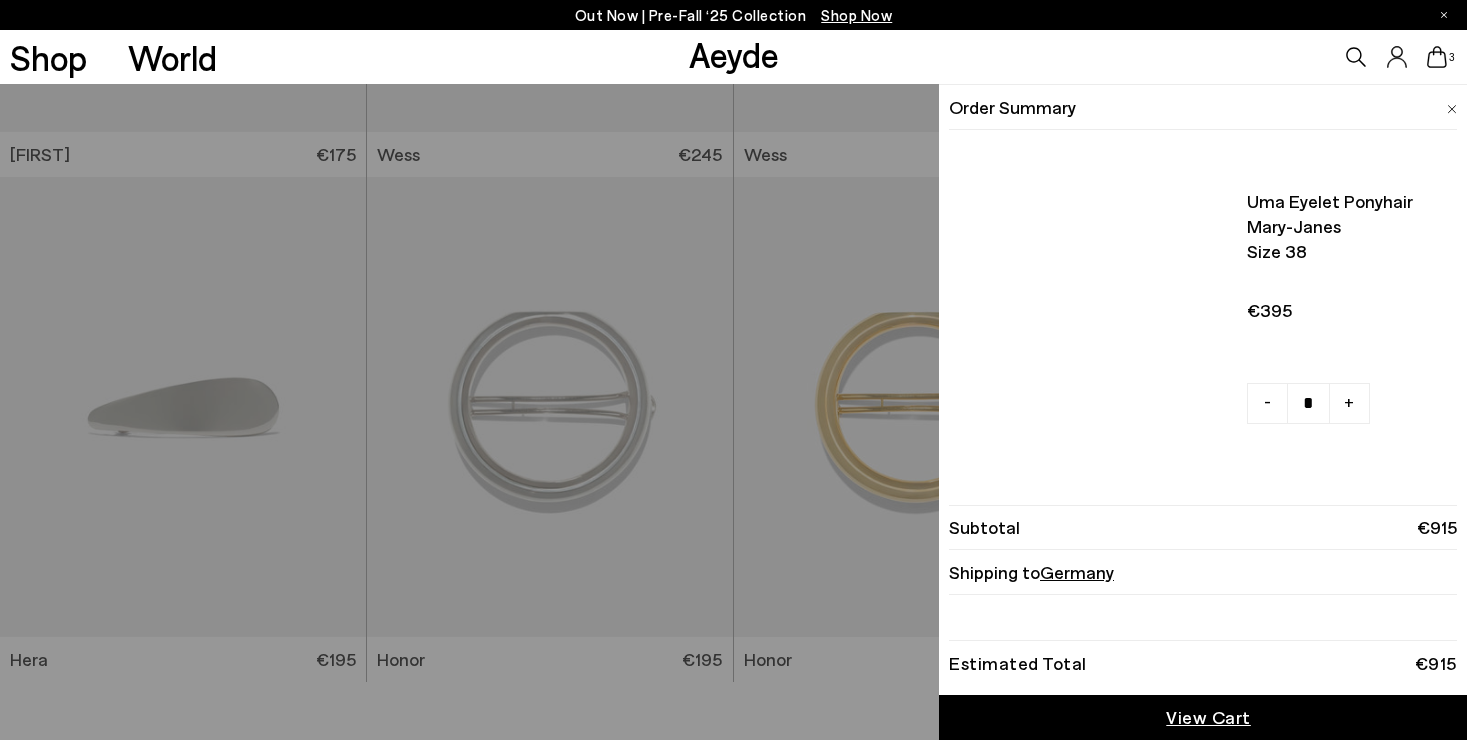 click 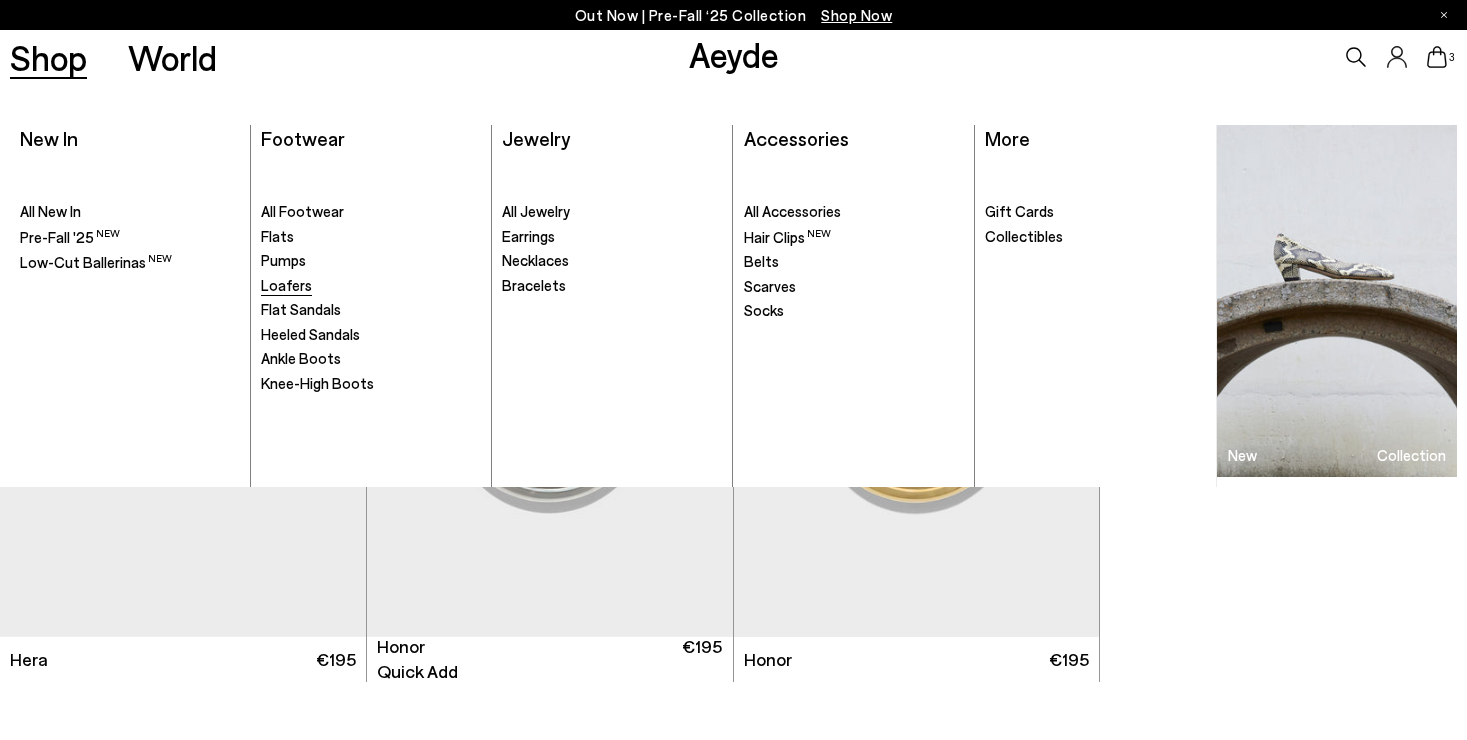 click on "Loafers" at bounding box center [286, 285] 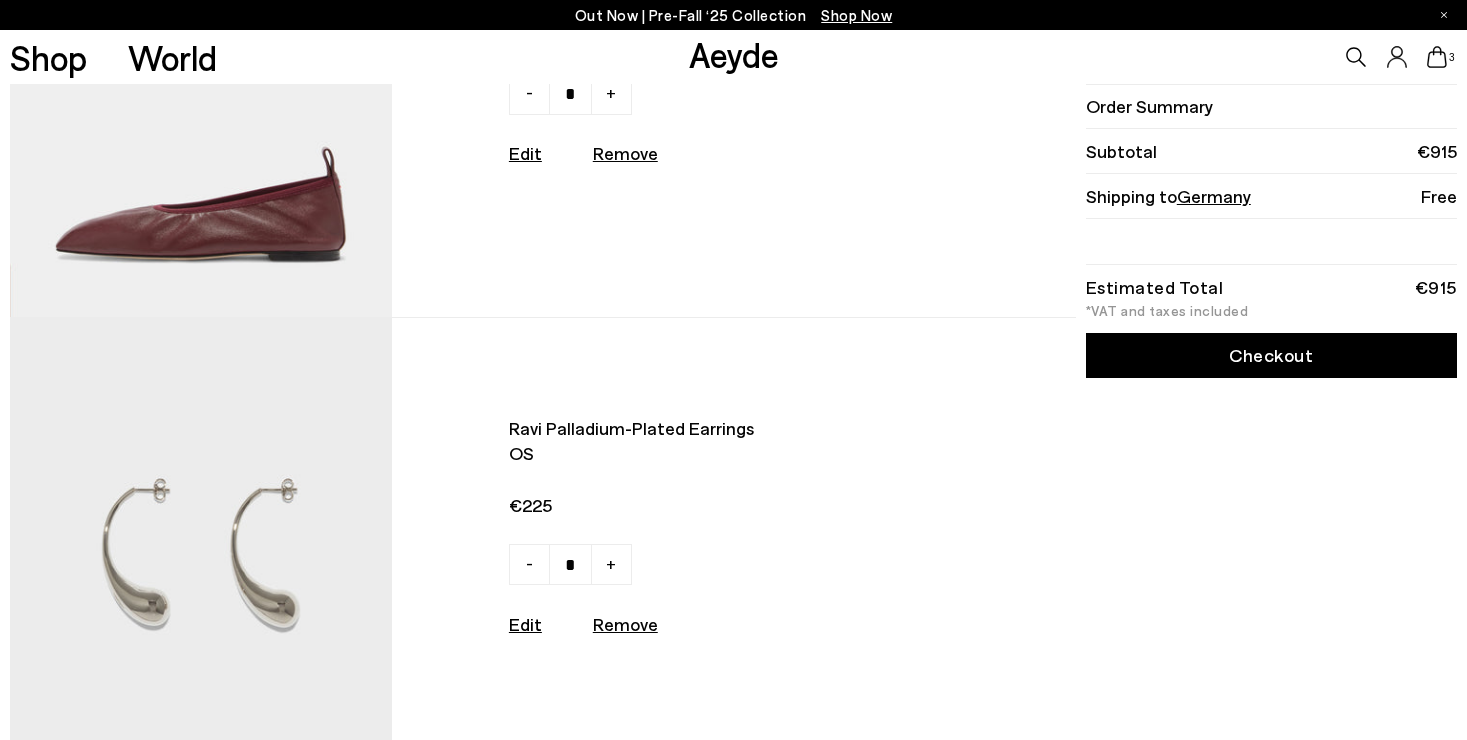 scroll, scrollTop: 827, scrollLeft: 0, axis: vertical 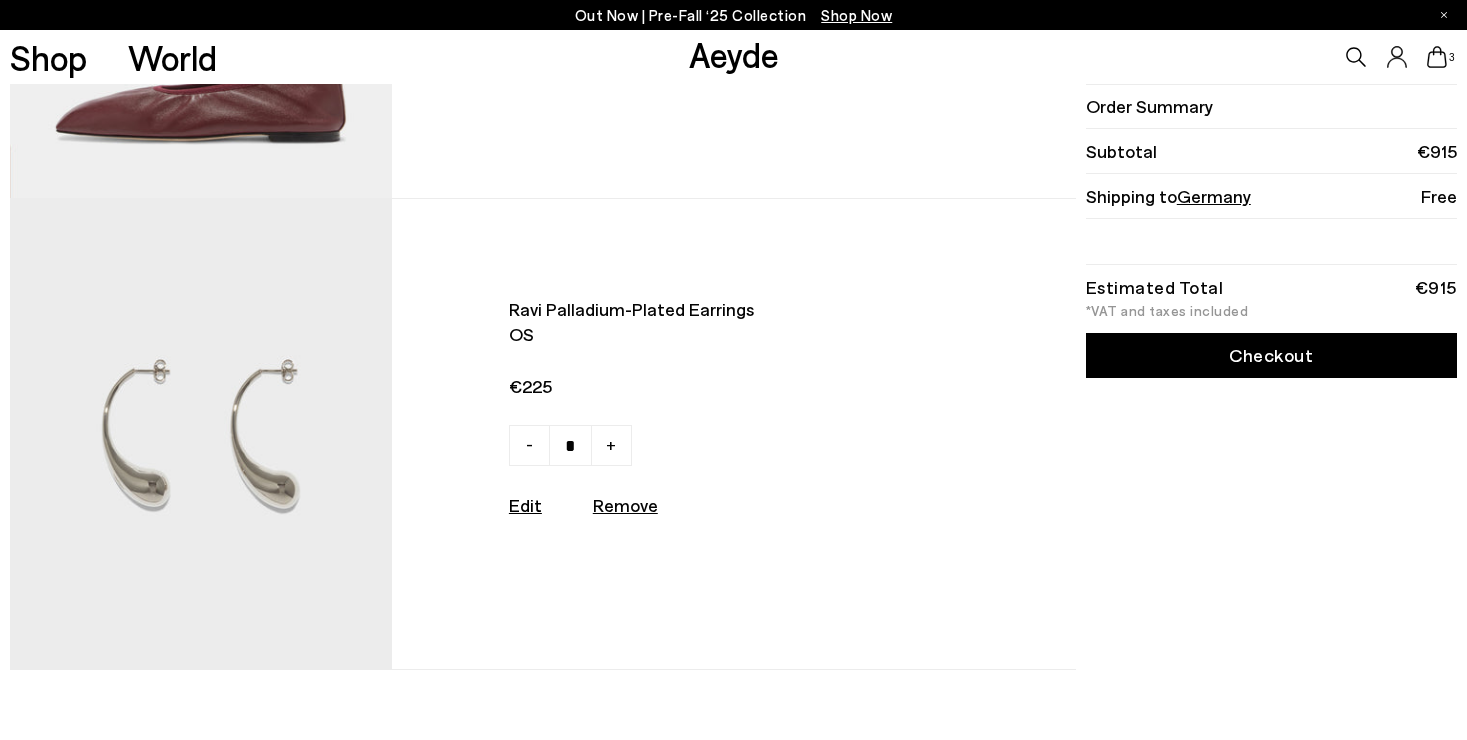 click on "Remove" at bounding box center [625, 505] 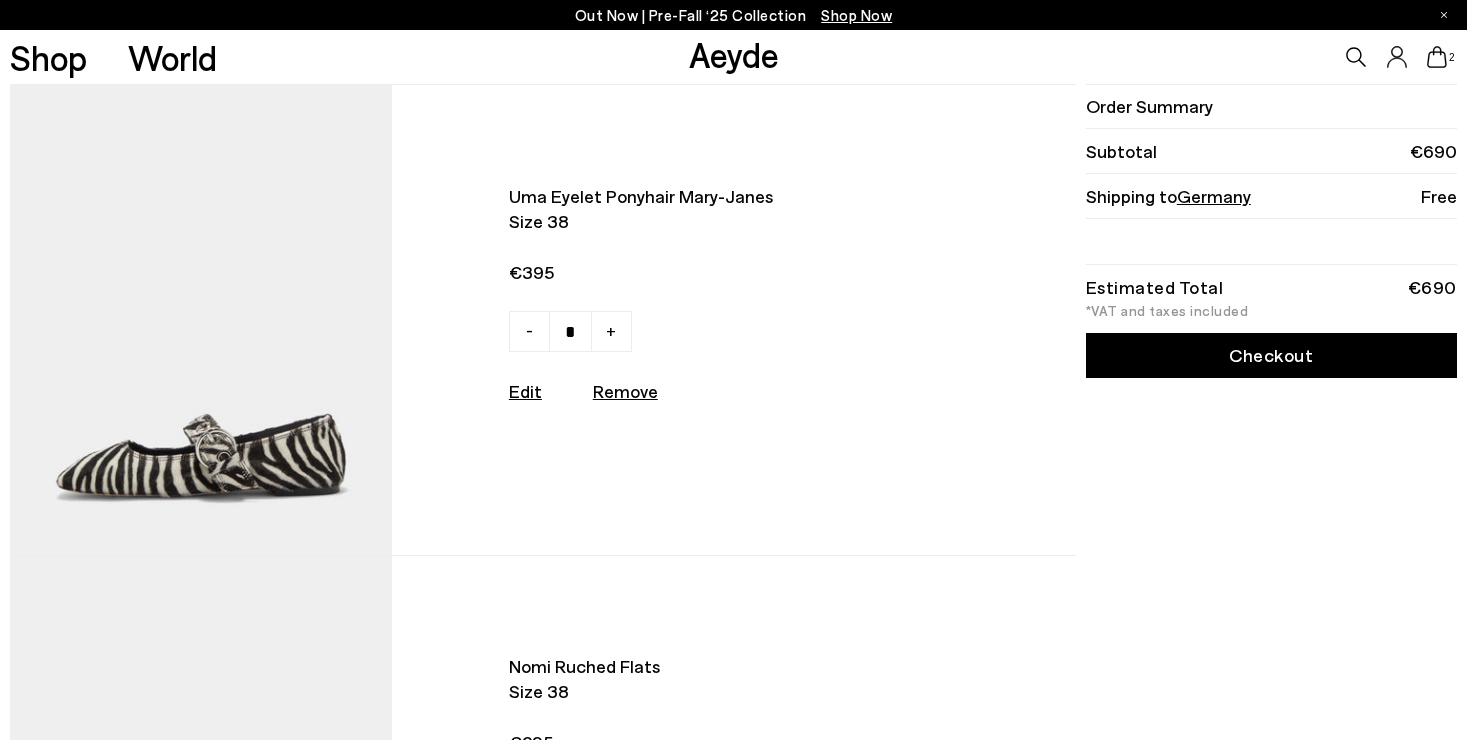 scroll, scrollTop: 0, scrollLeft: 0, axis: both 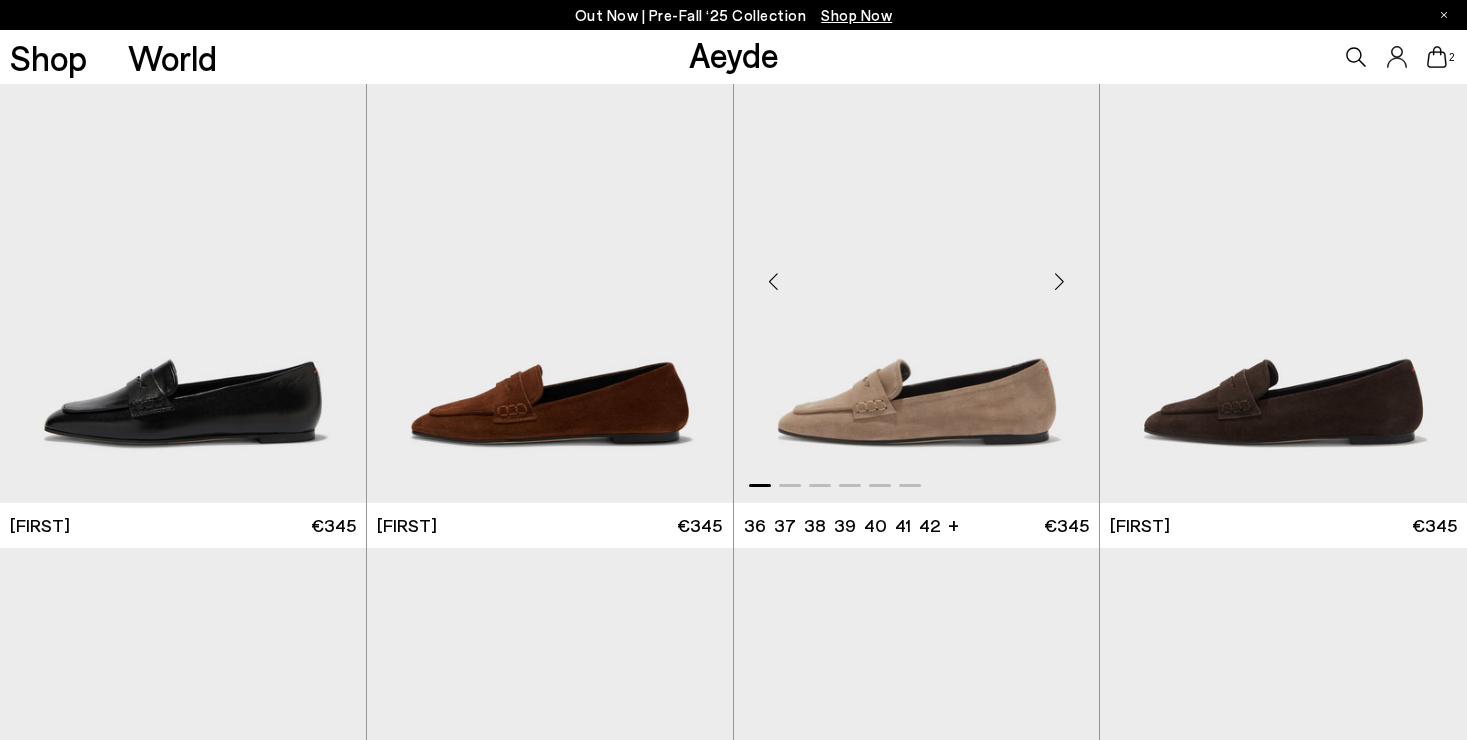 click at bounding box center (917, 273) 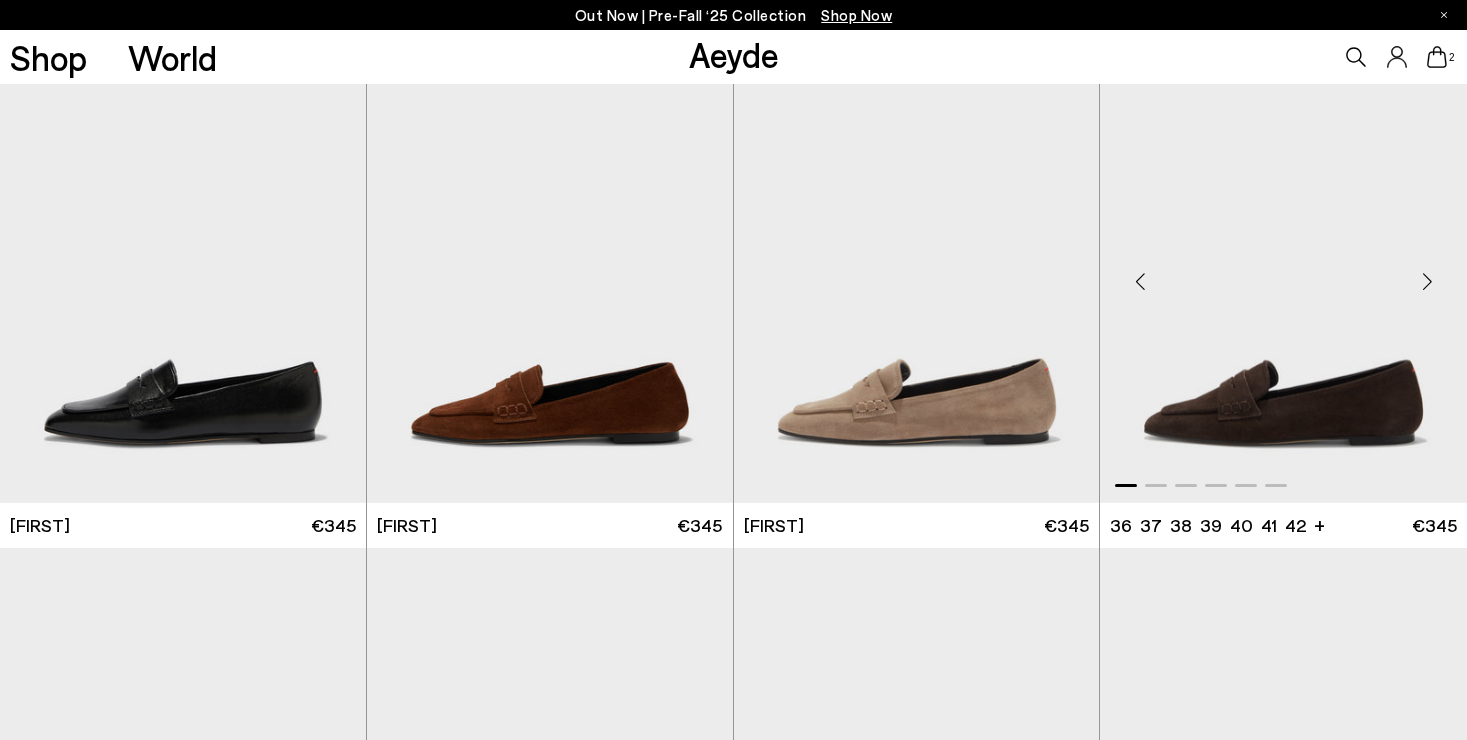 click at bounding box center [1283, 273] 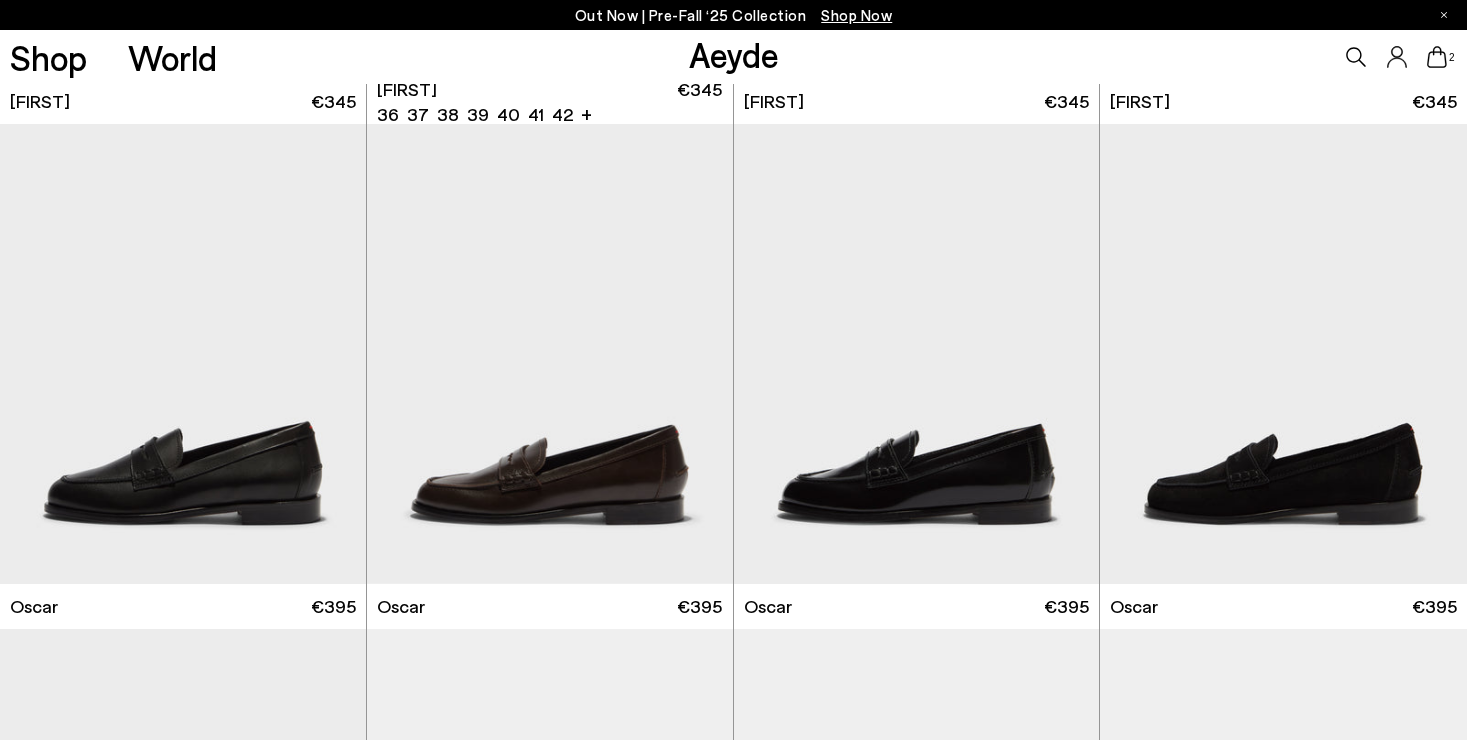 scroll, scrollTop: 873, scrollLeft: 0, axis: vertical 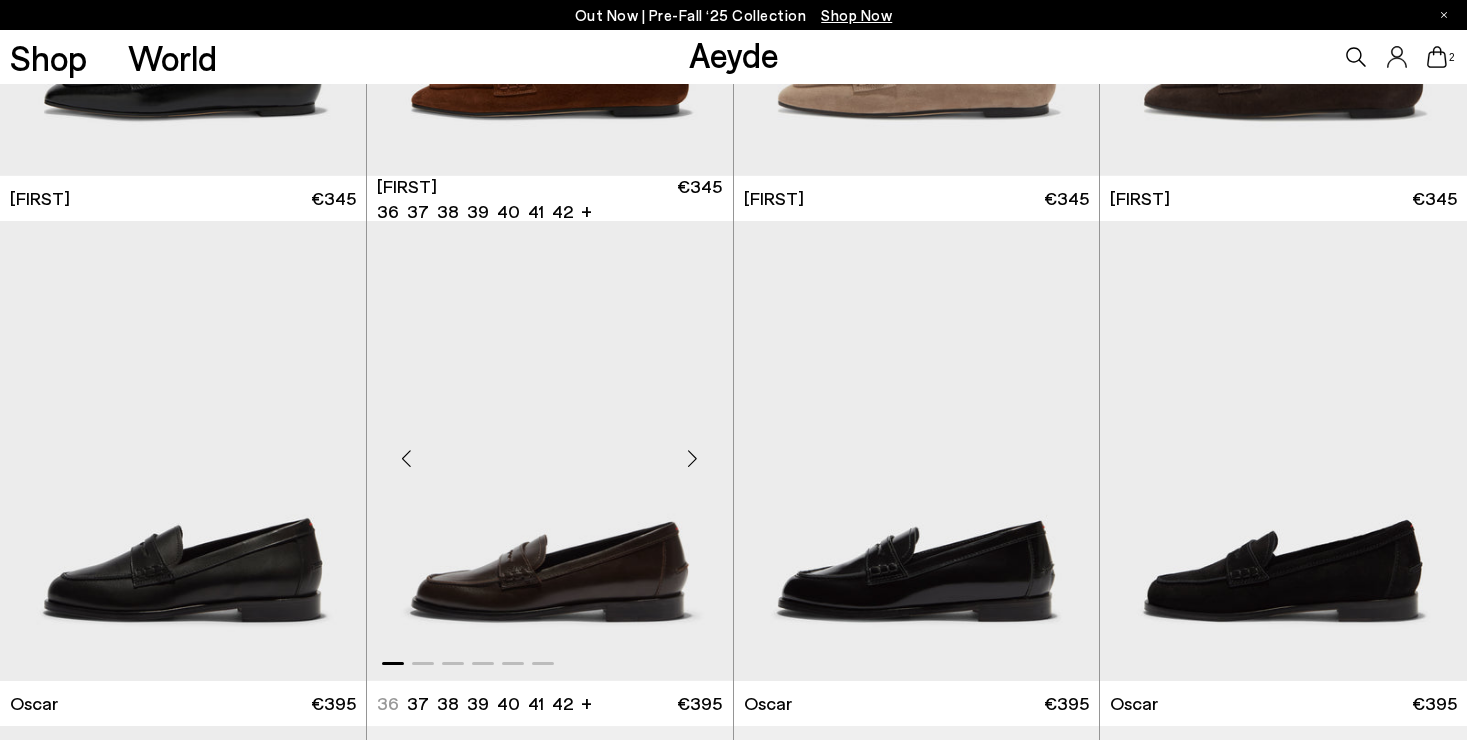 click at bounding box center (550, 451) 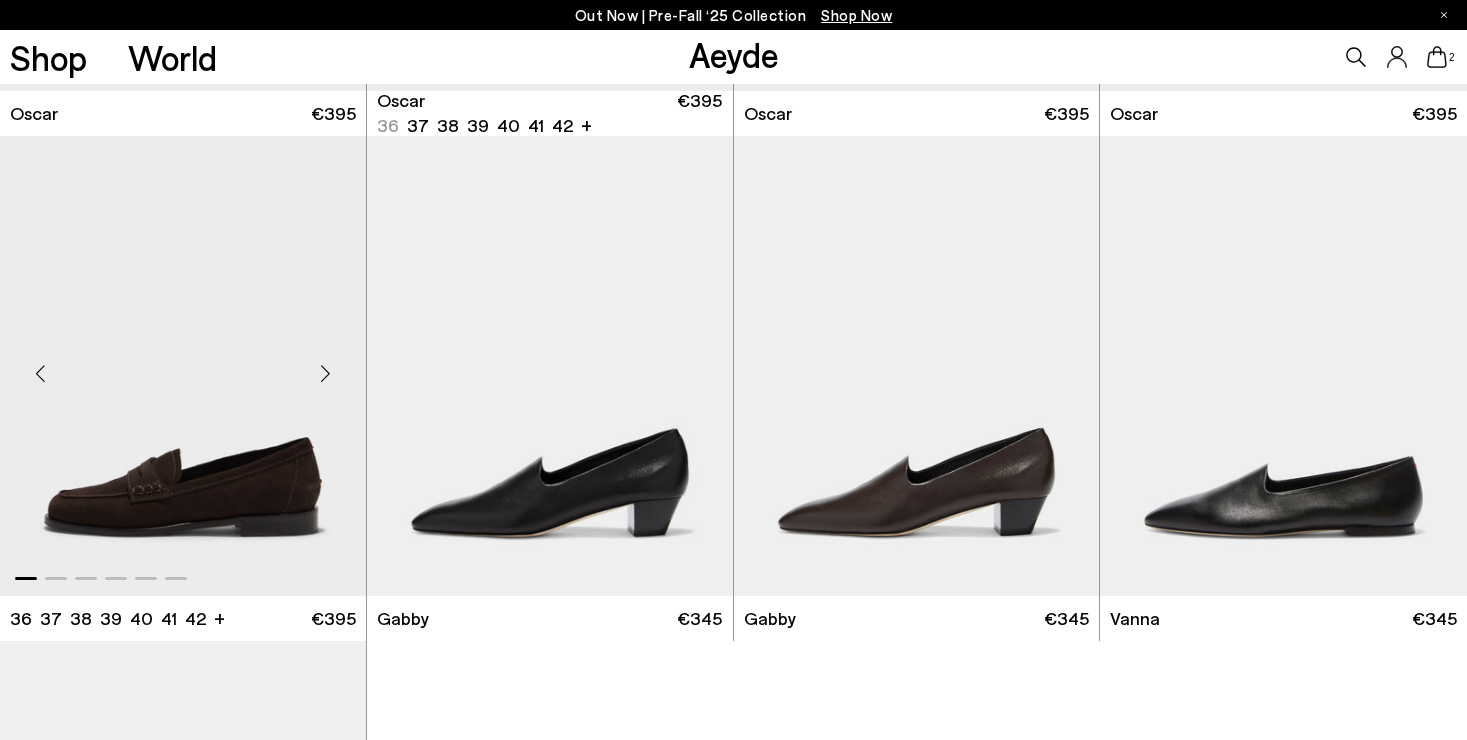 scroll, scrollTop: 1834, scrollLeft: 0, axis: vertical 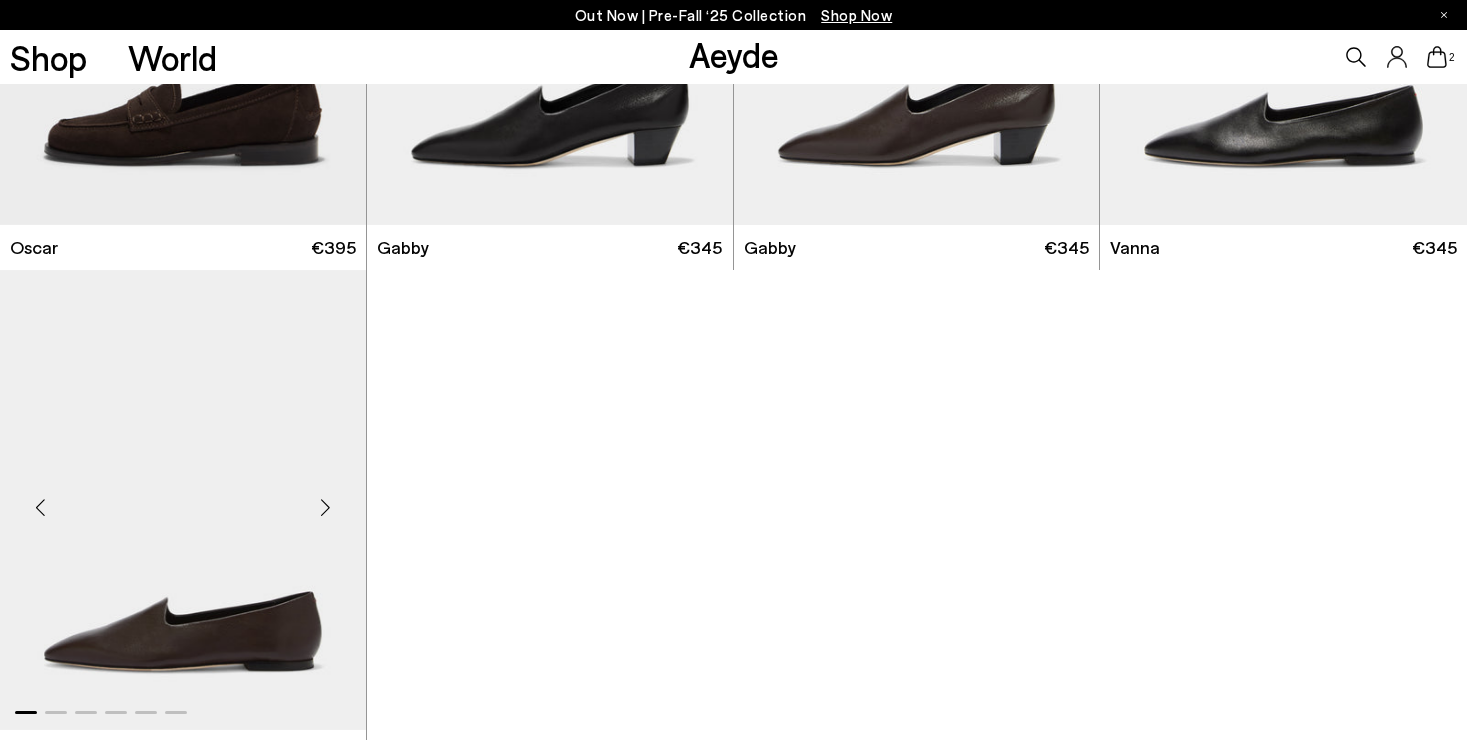 click at bounding box center [183, 500] 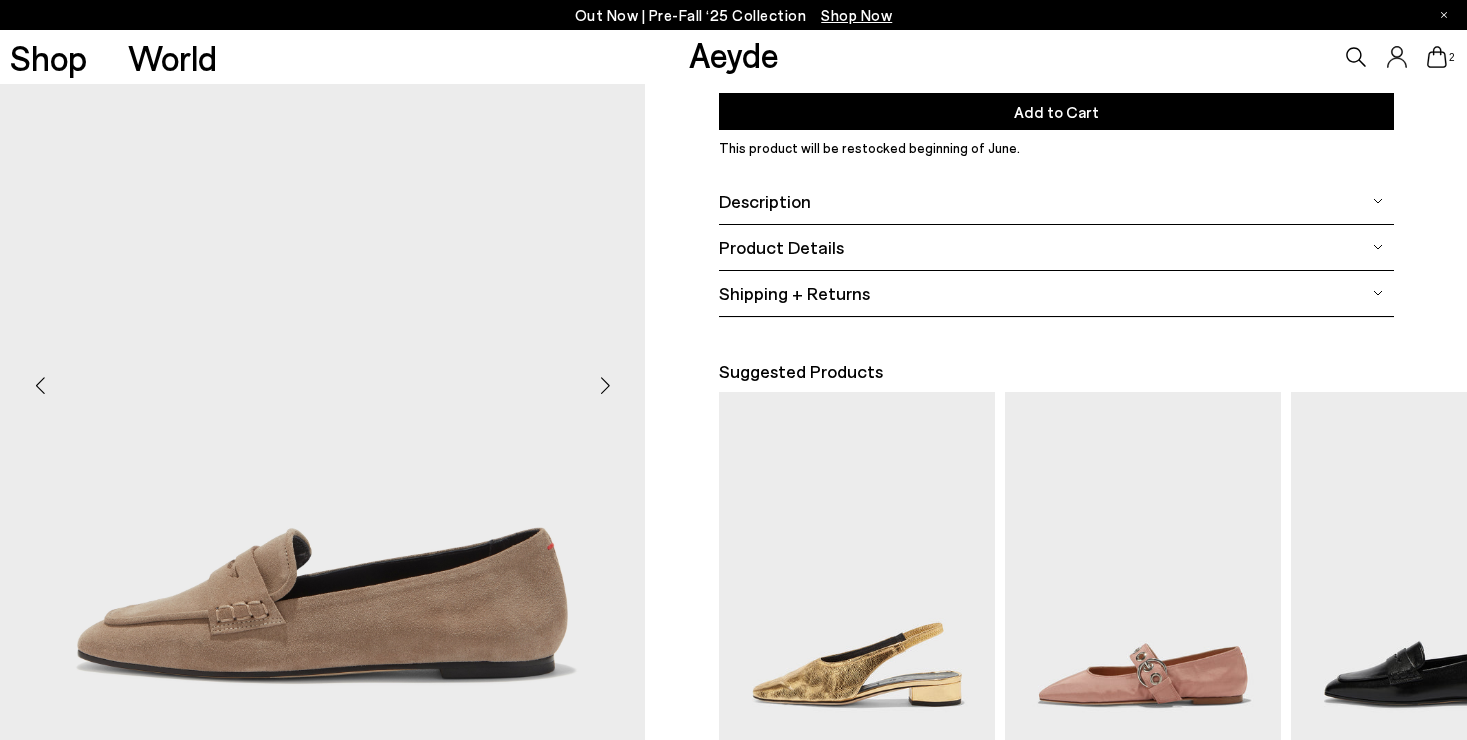 scroll, scrollTop: 363, scrollLeft: 0, axis: vertical 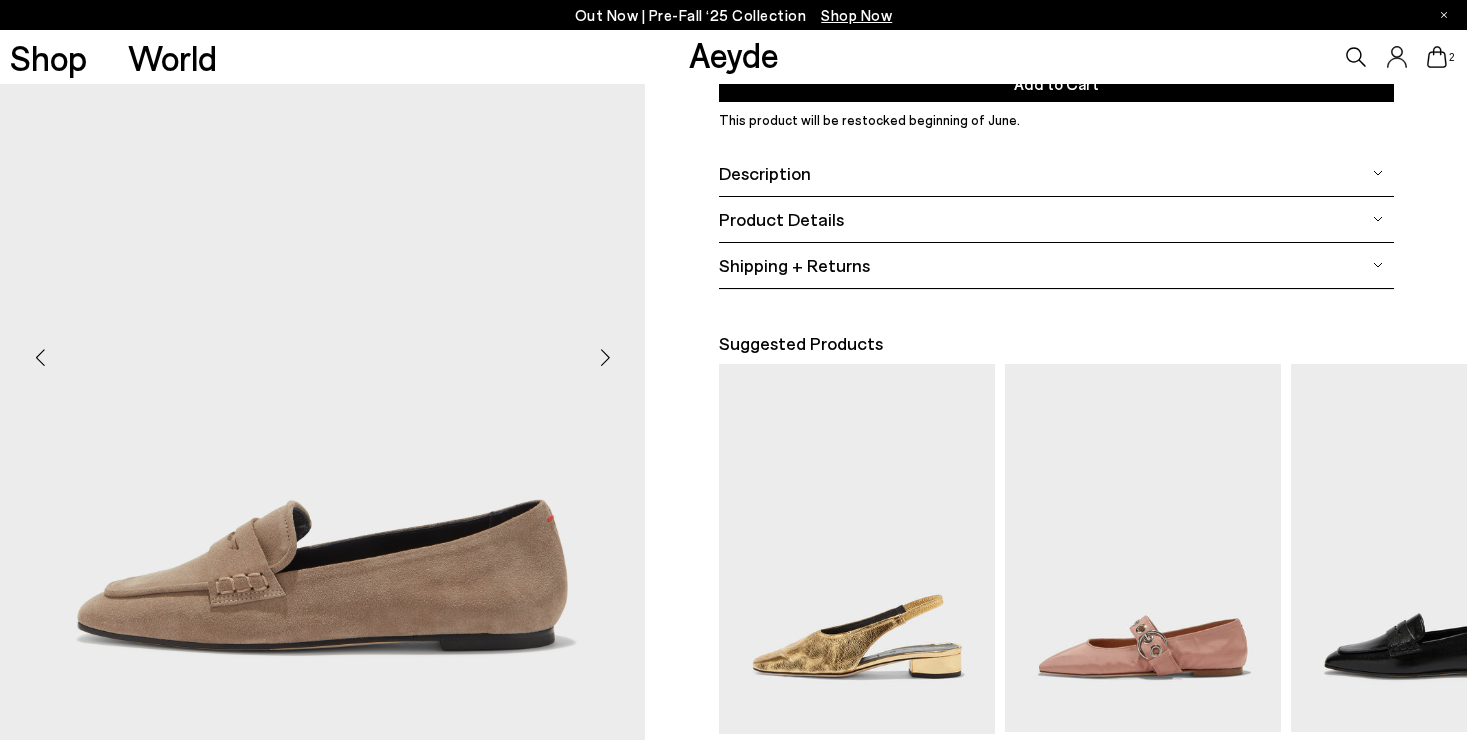 click at bounding box center (605, 357) 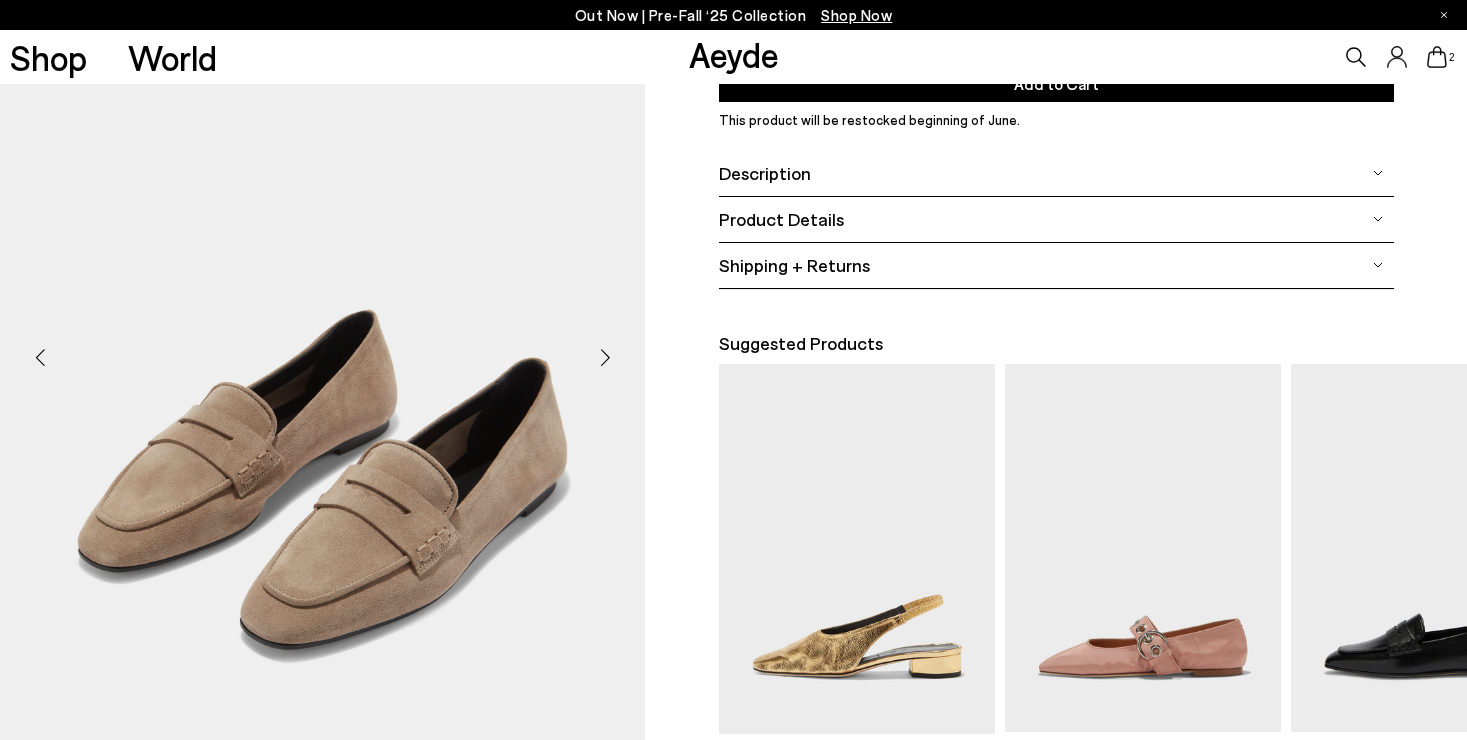 click at bounding box center [605, 357] 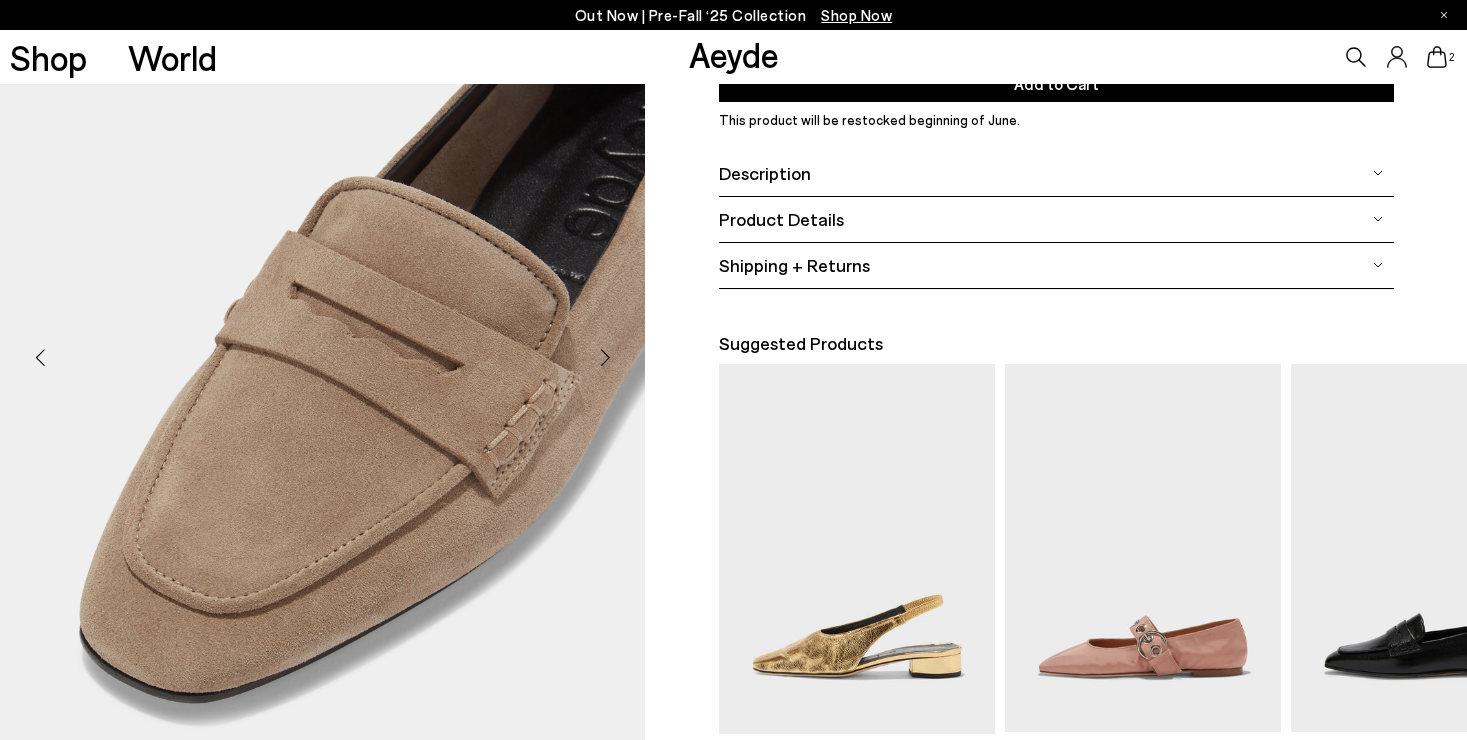 click at bounding box center (605, 357) 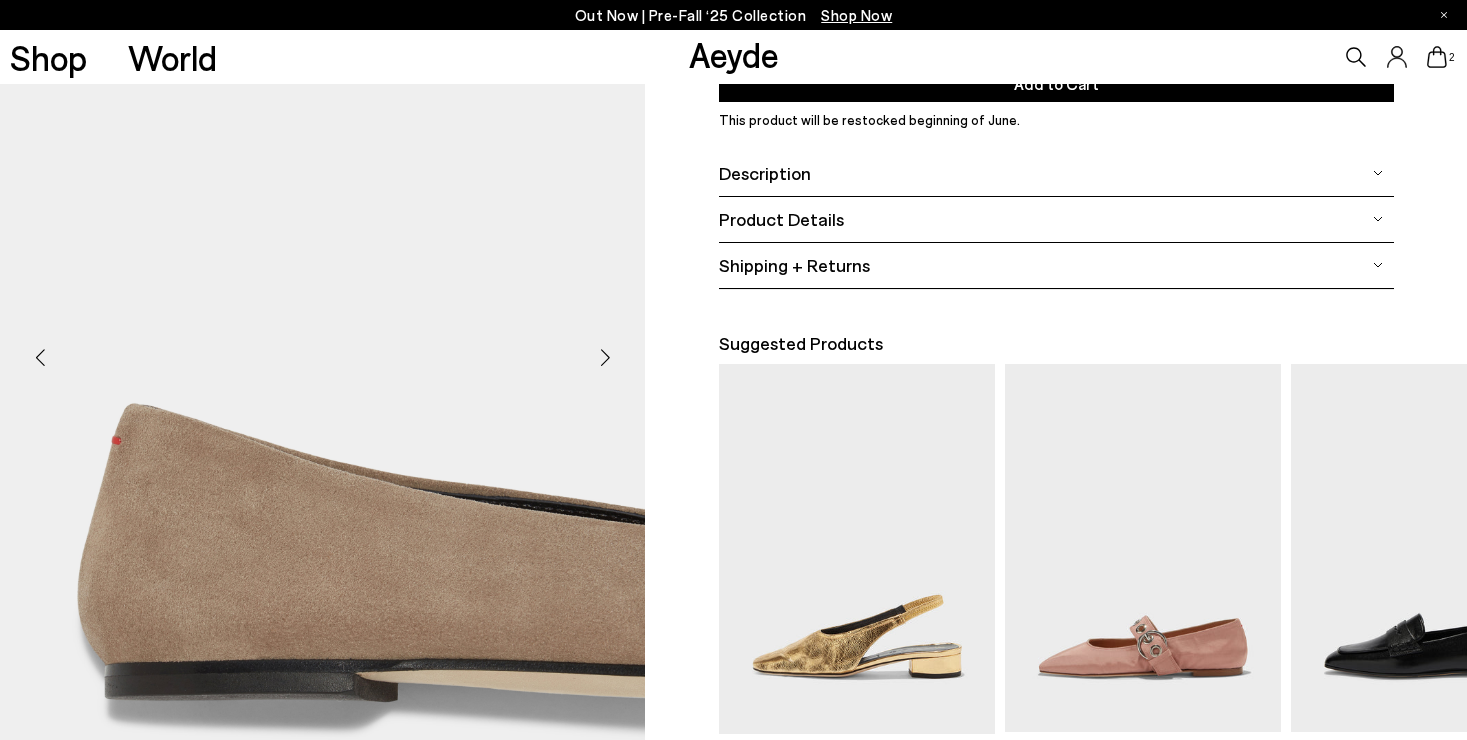 click at bounding box center [605, 357] 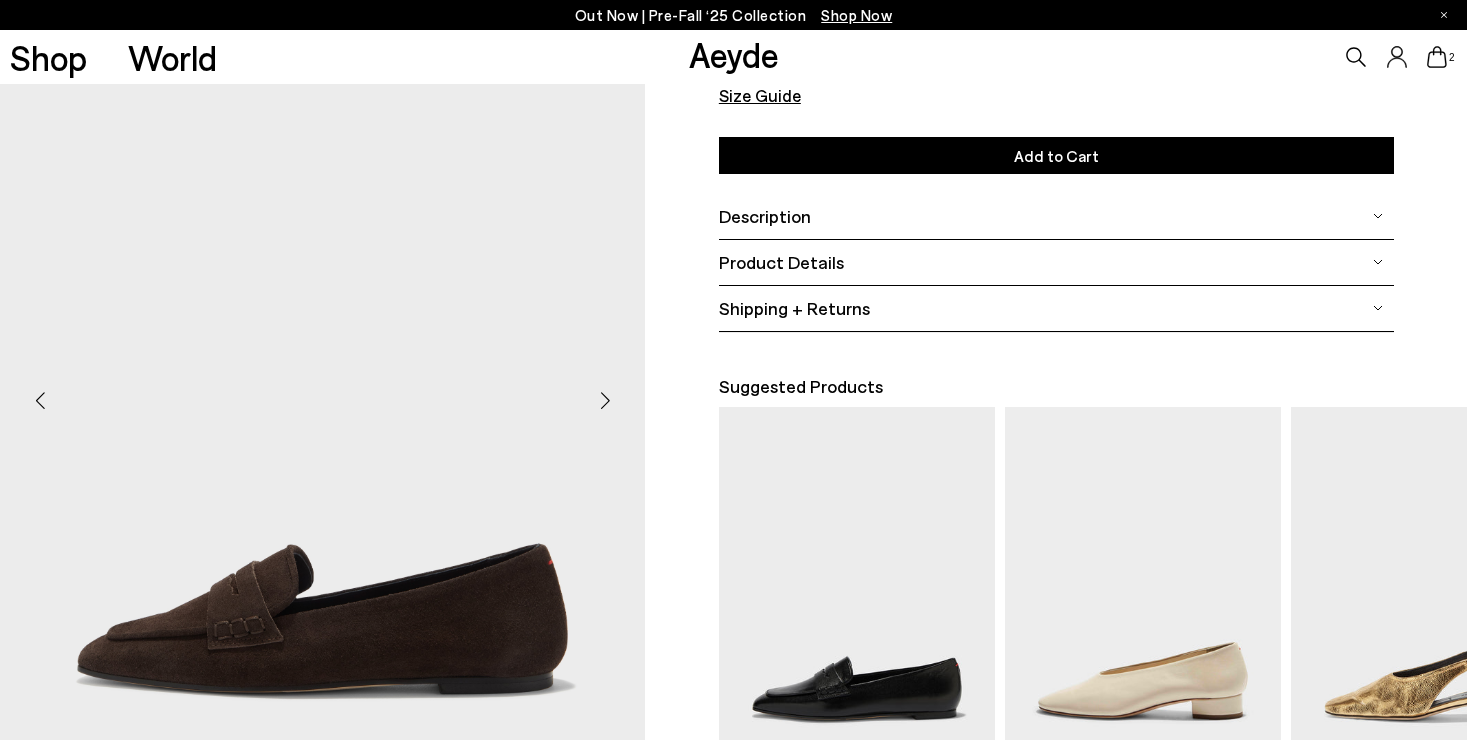 scroll, scrollTop: 314, scrollLeft: 0, axis: vertical 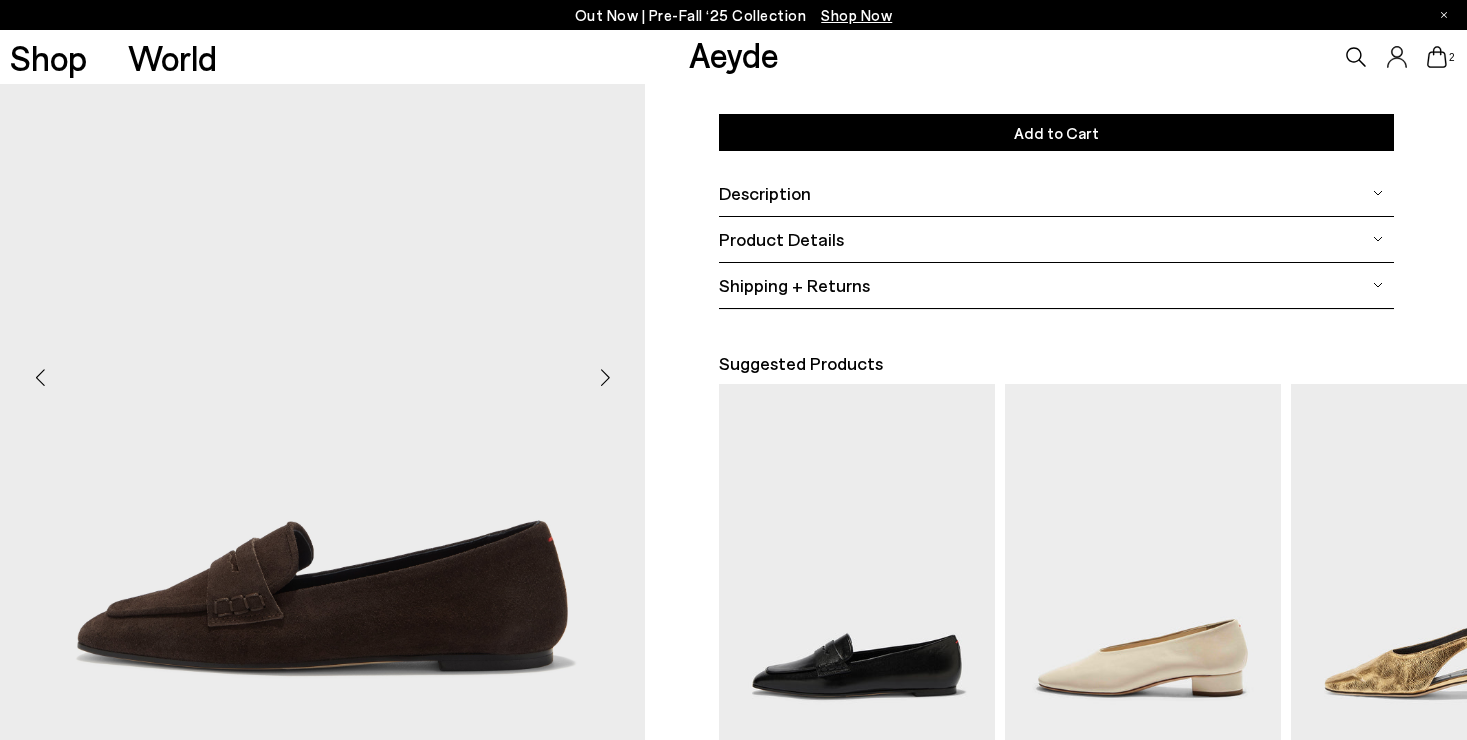 click at bounding box center (605, 377) 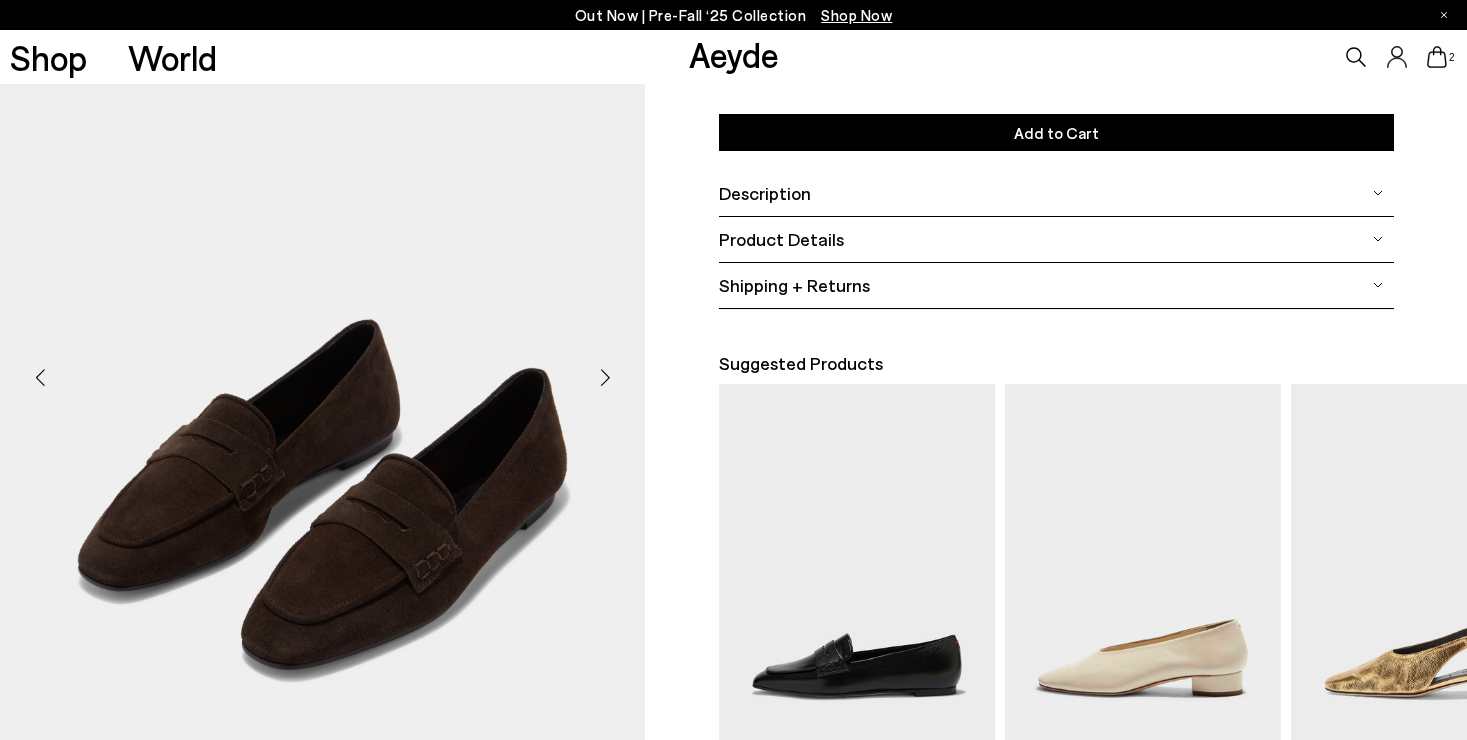 click at bounding box center [605, 377] 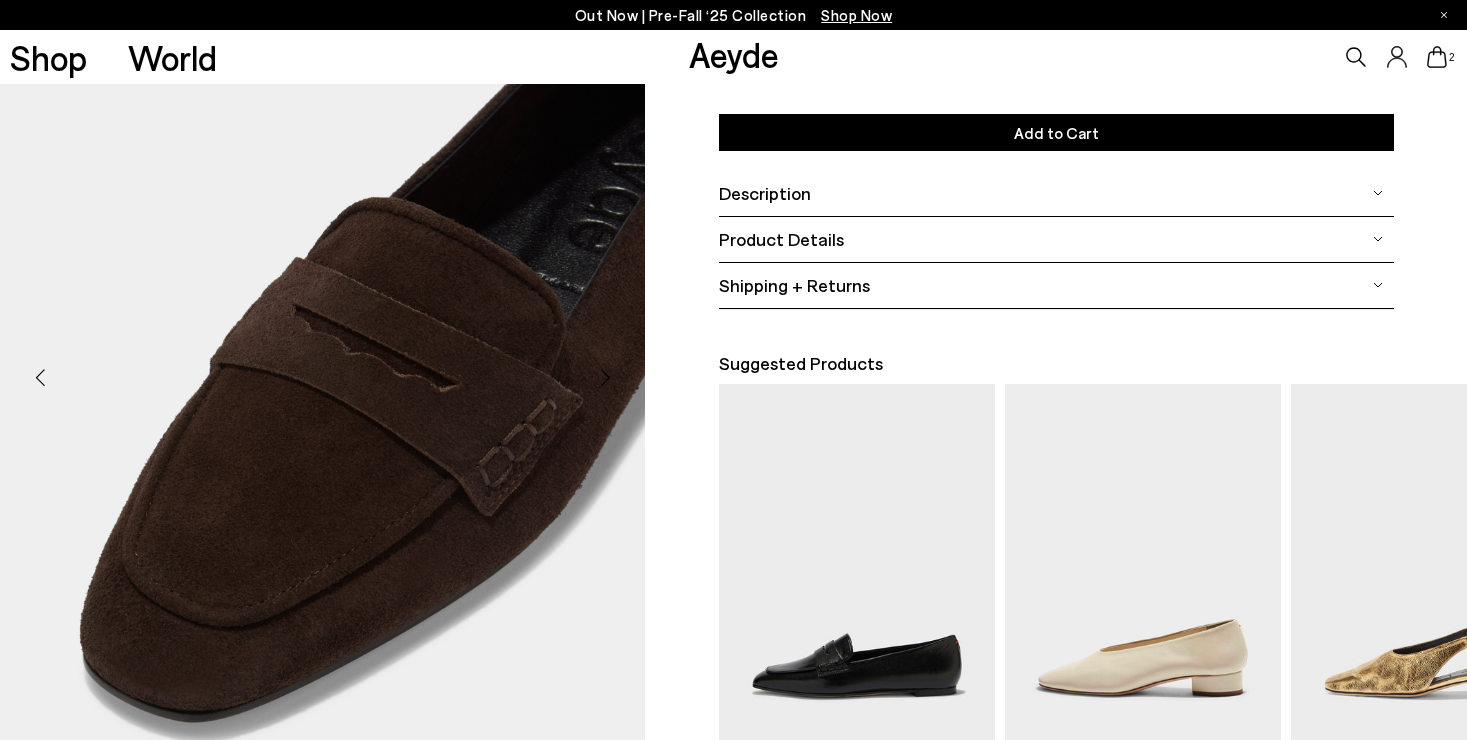 click at bounding box center (605, 377) 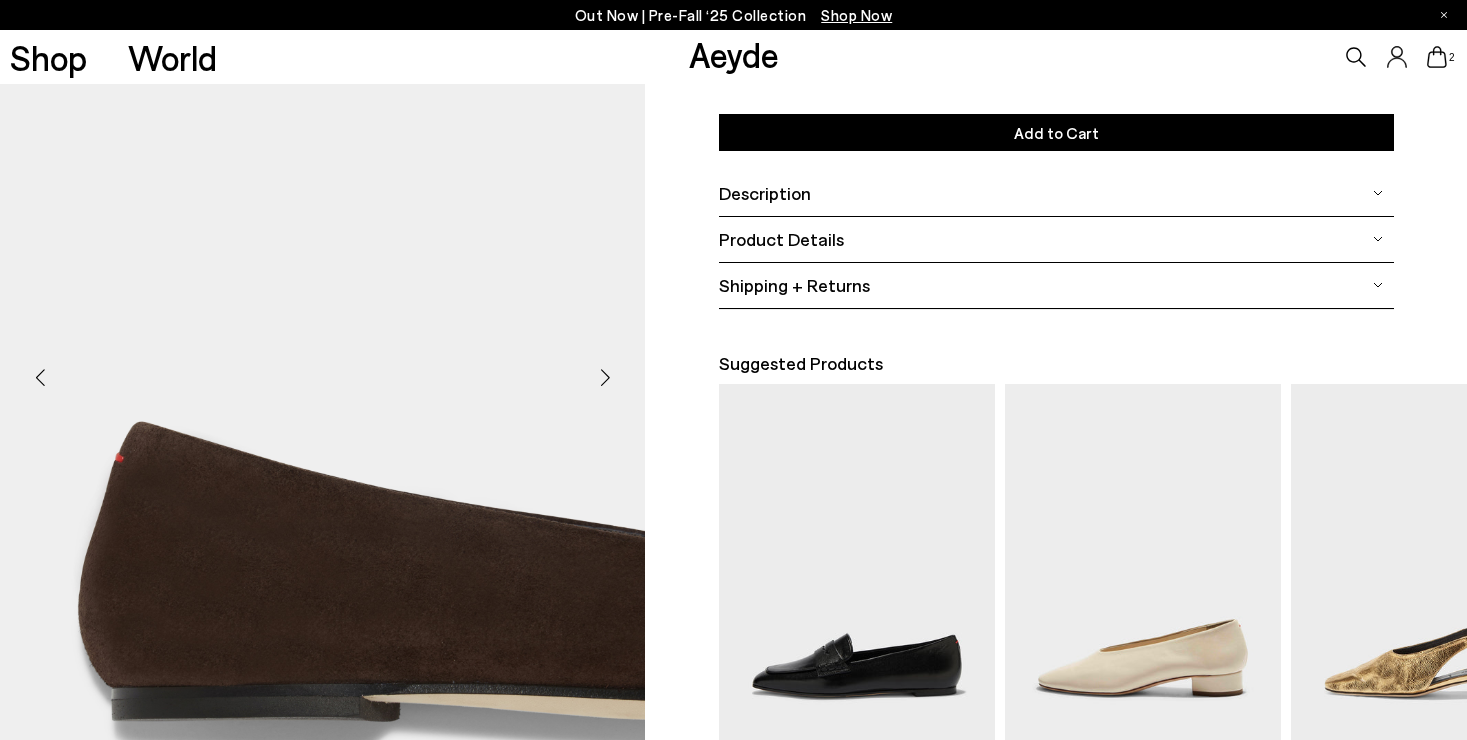 click at bounding box center [605, 377] 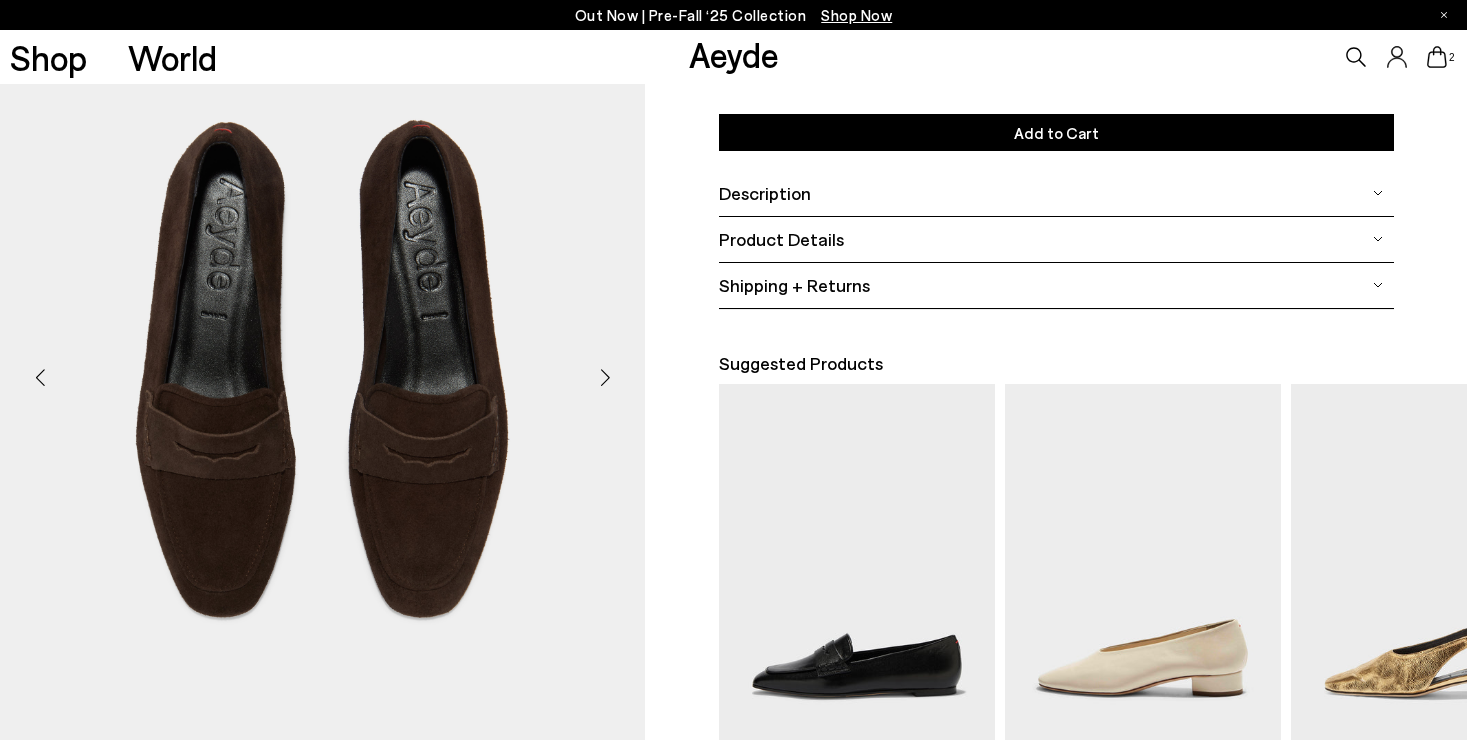 scroll, scrollTop: 0, scrollLeft: 0, axis: both 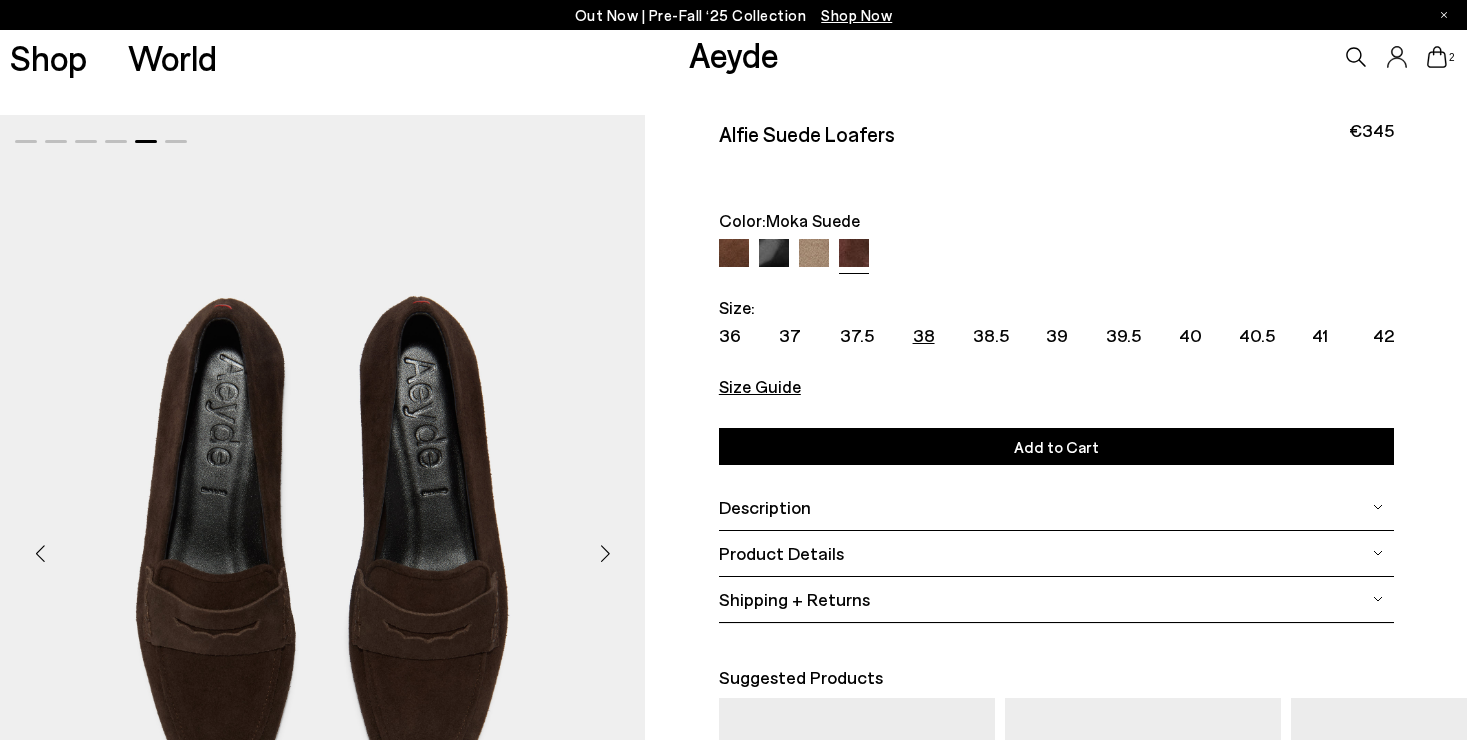 click on "38" at bounding box center [924, 335] 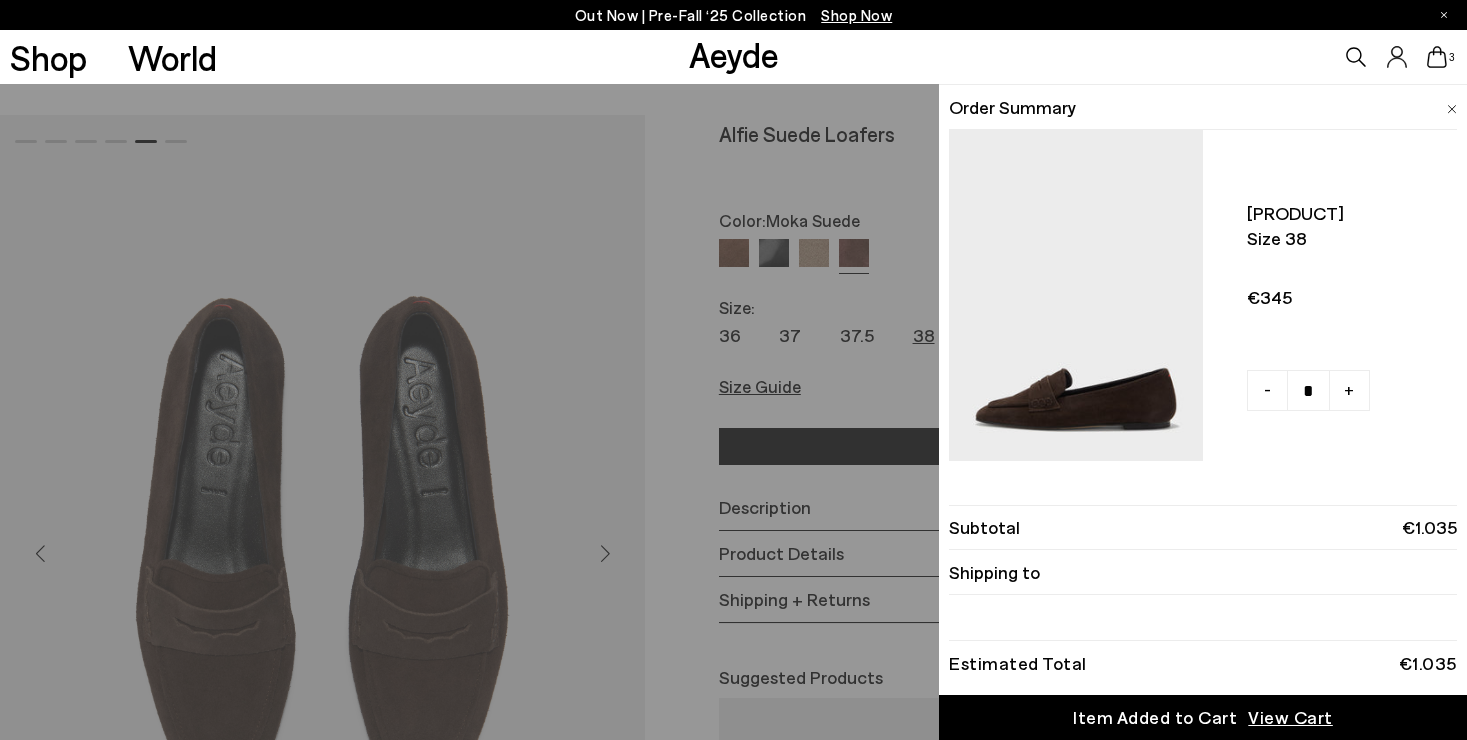 click on "Quick Add
Color
Size
View Details
Order Summary
[PRODUCT]
Size
38" at bounding box center [733, 412] 